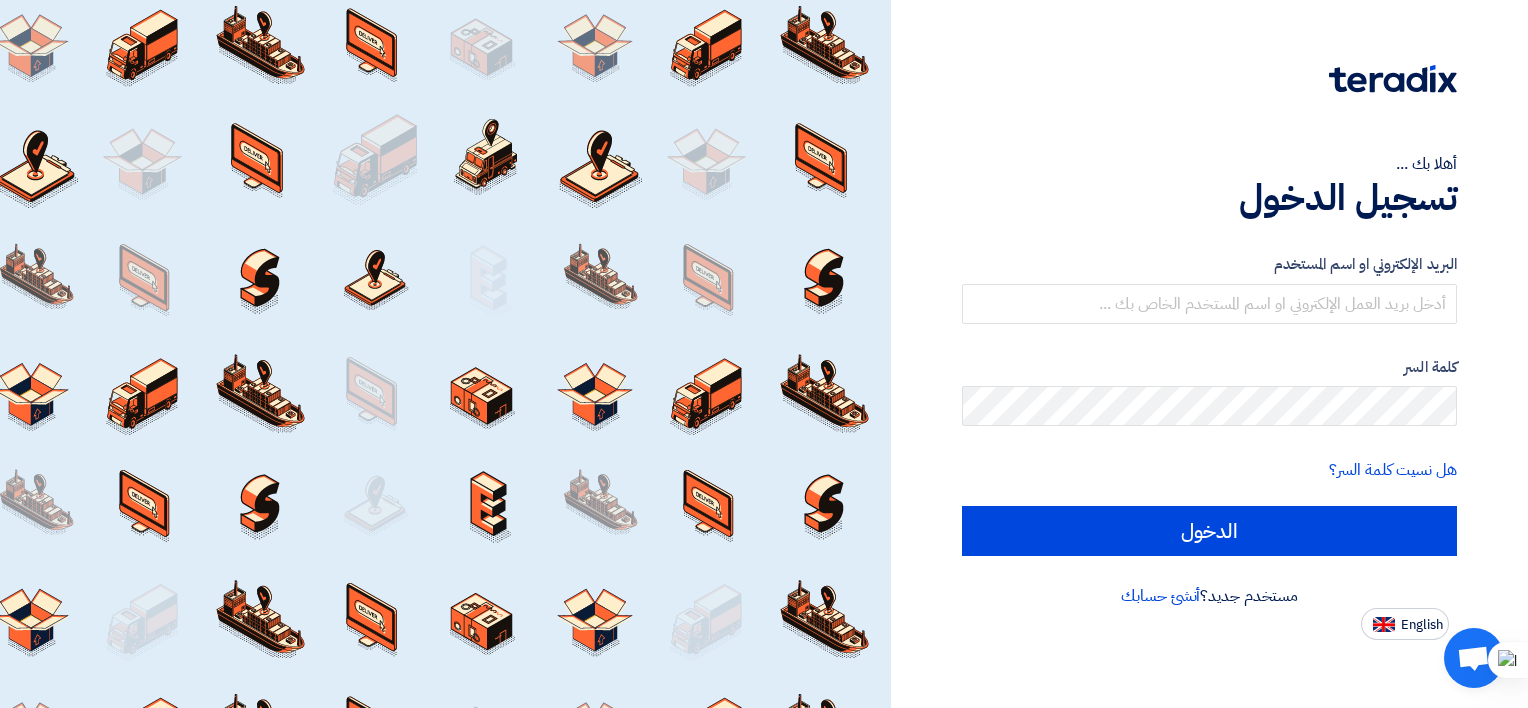 scroll, scrollTop: 0, scrollLeft: 0, axis: both 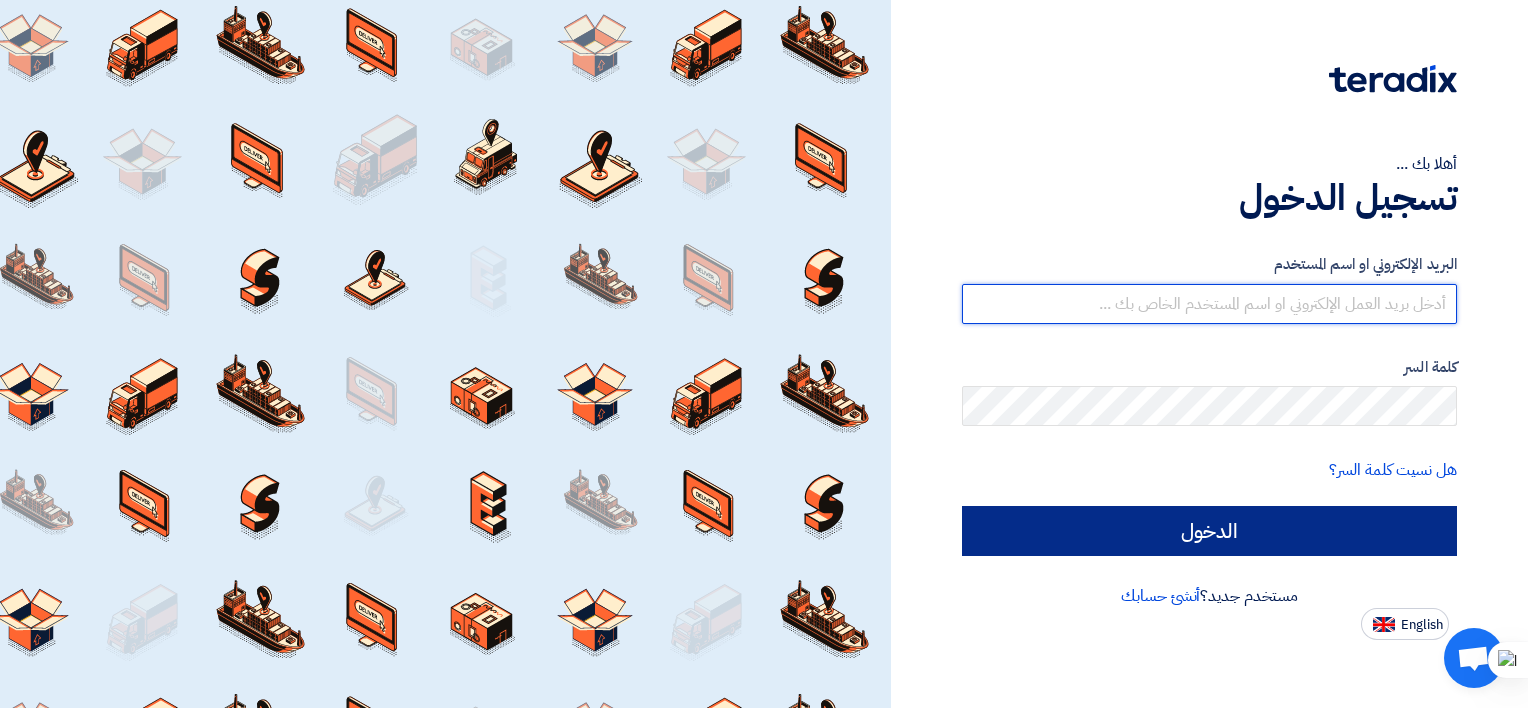 type on "[EMAIL]" 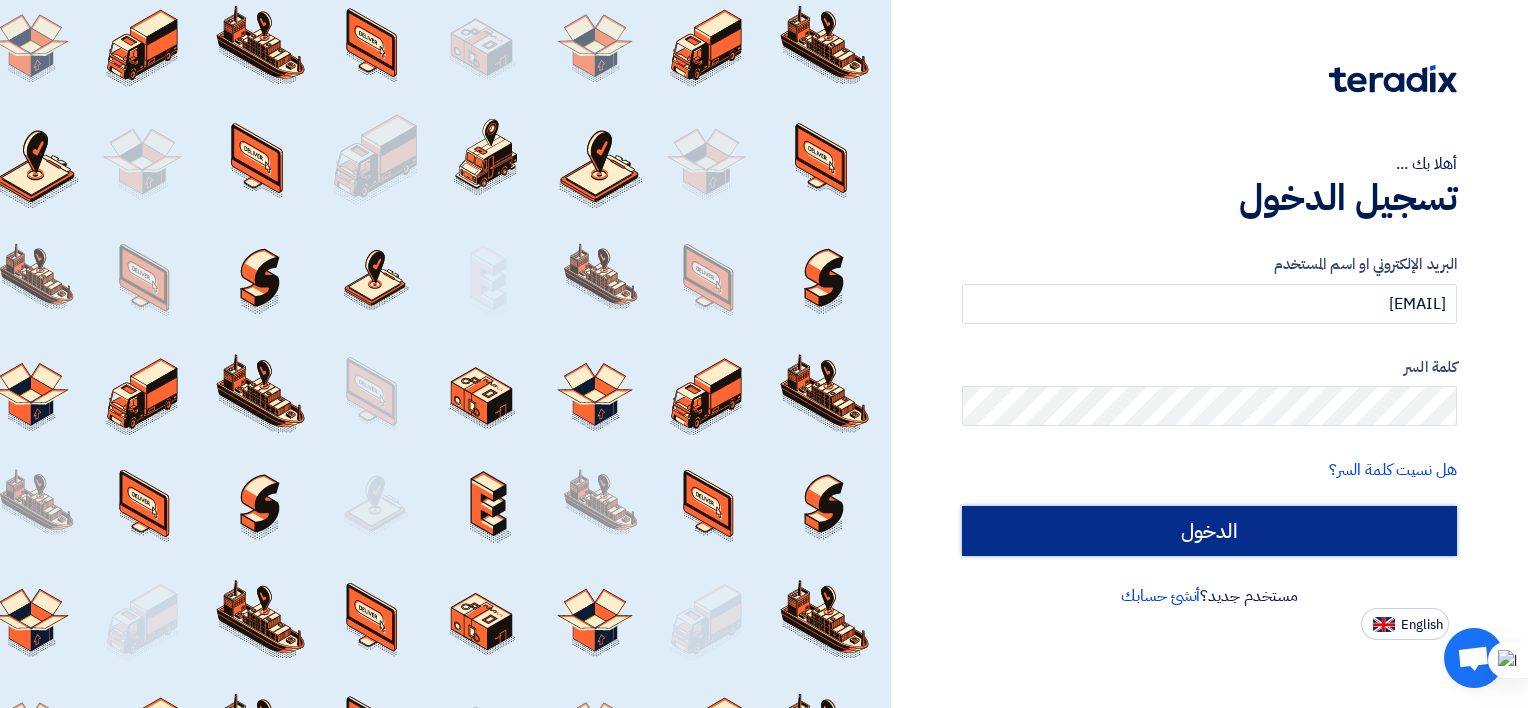 click on "الدخول" 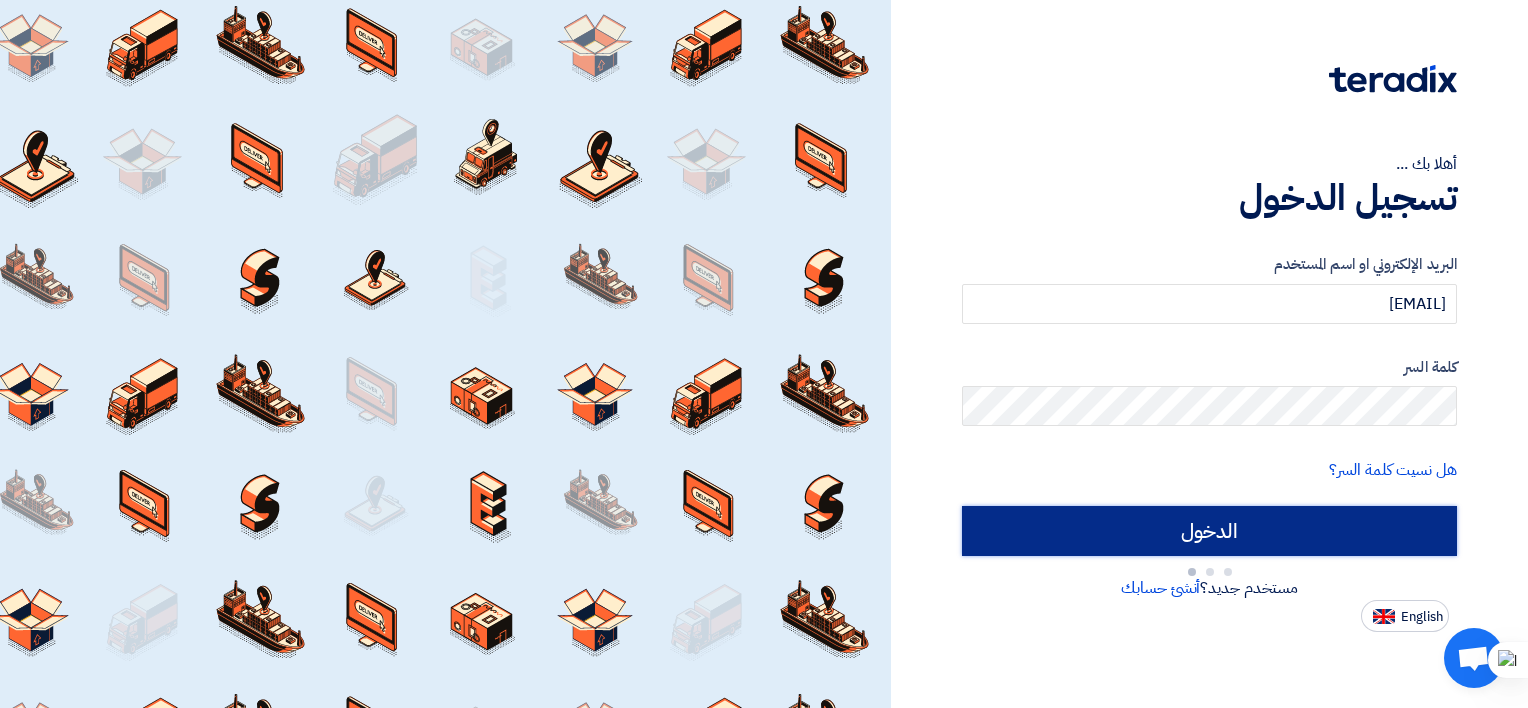 type on "Sign in" 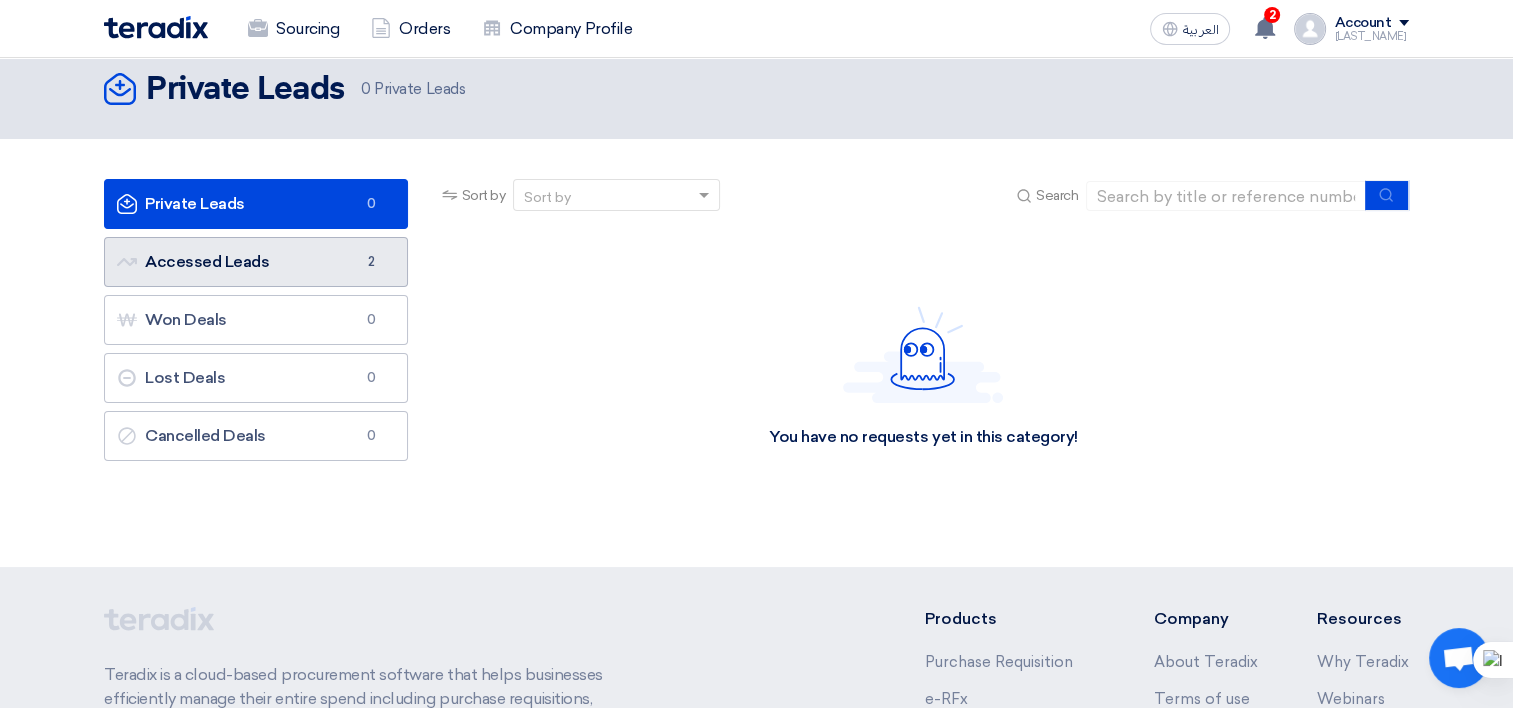 scroll, scrollTop: 0, scrollLeft: 0, axis: both 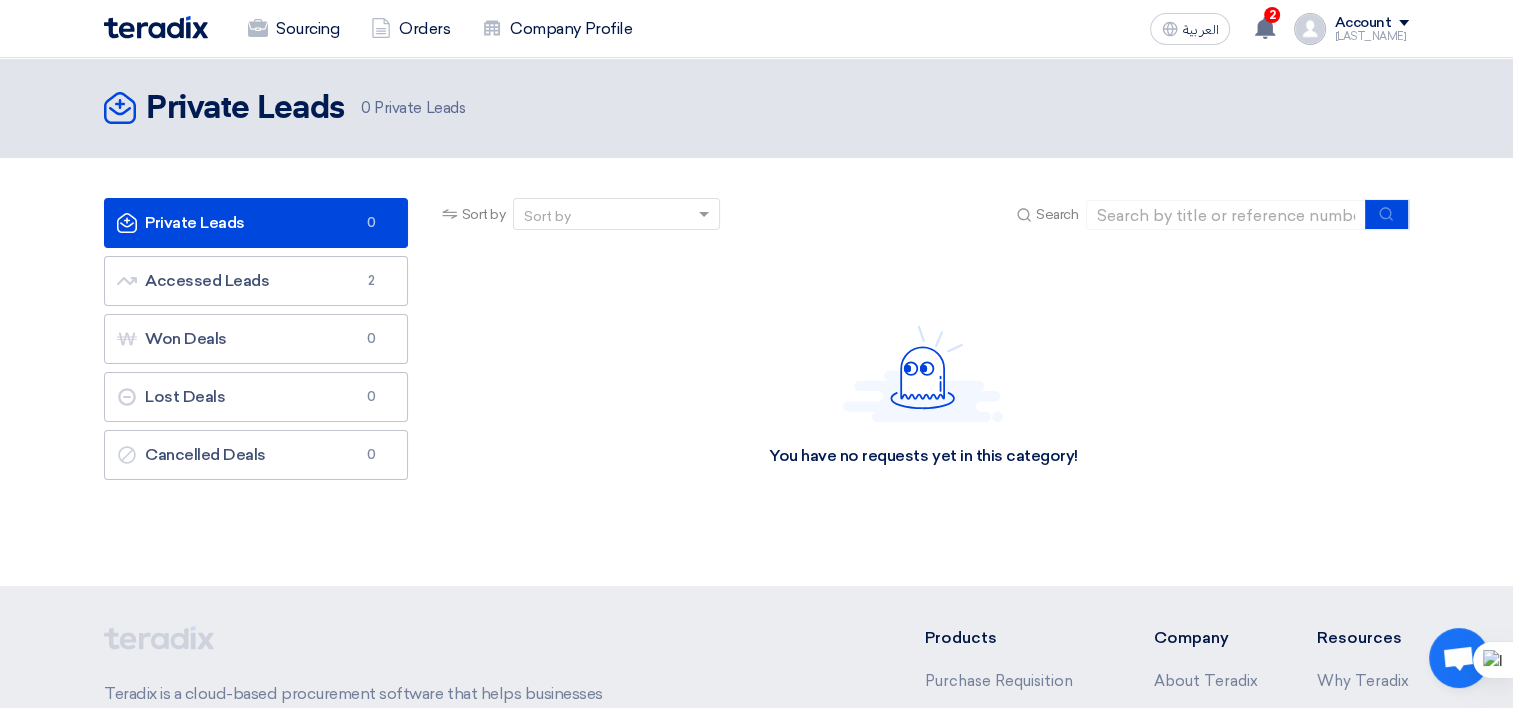 click on "Private Leads
Private Leads
0" 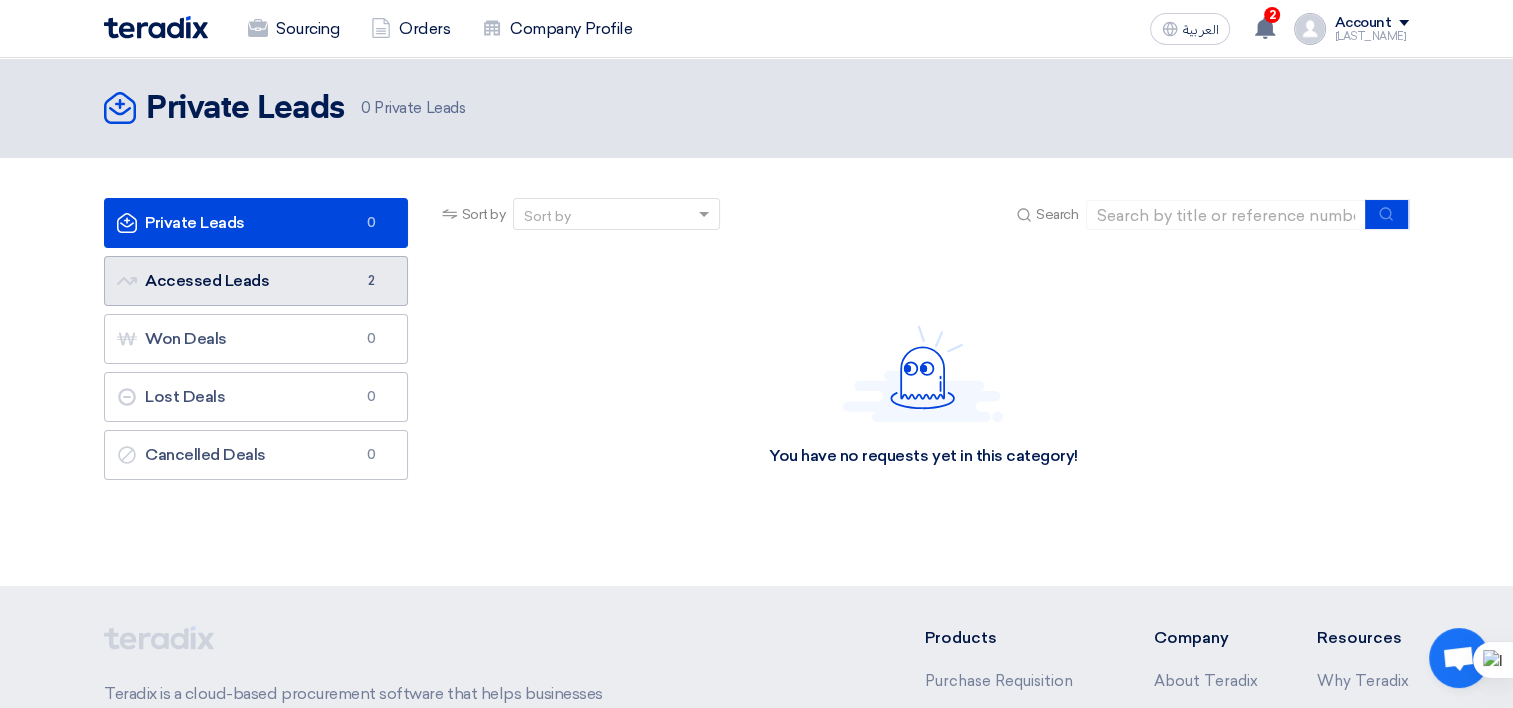 click on "Accessed Leads
Accessed Leads
2" 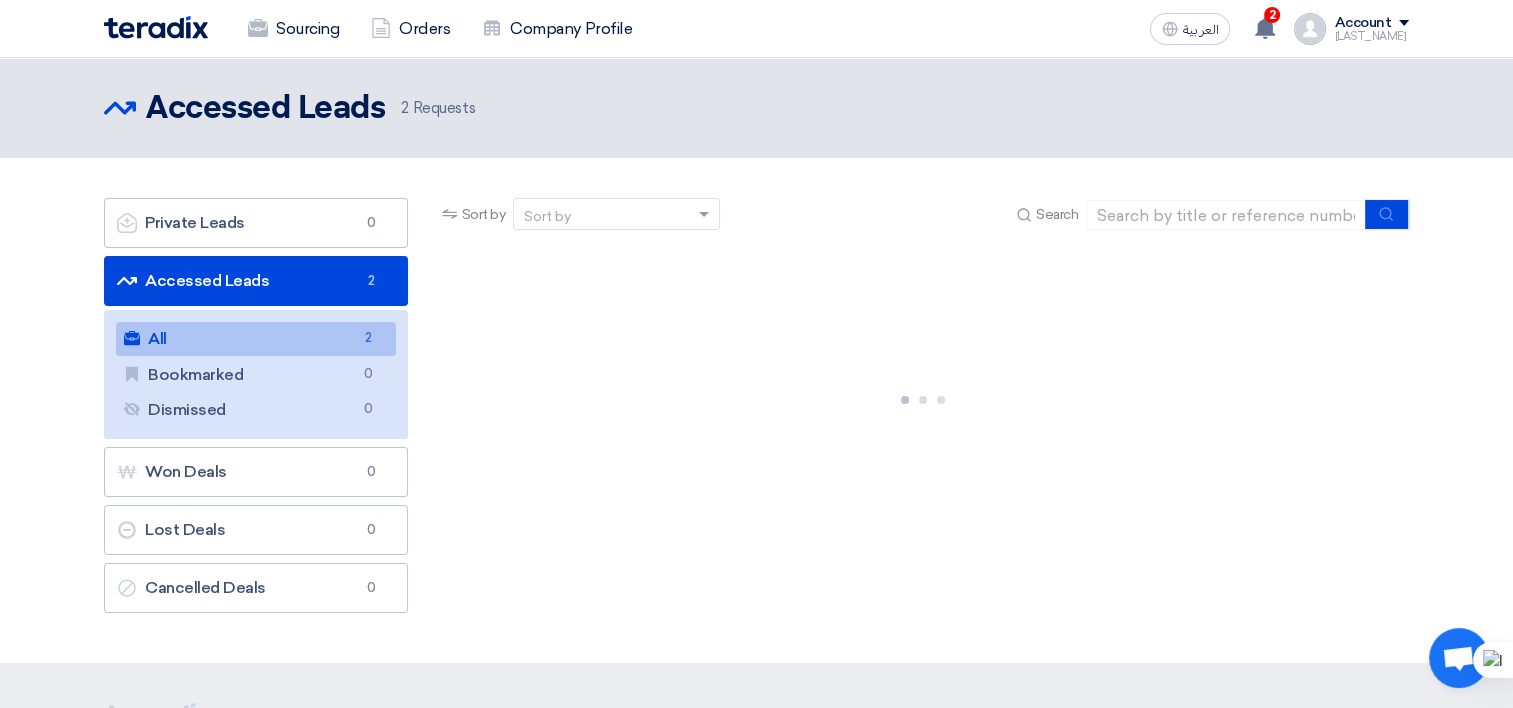 click on "All
All
2" 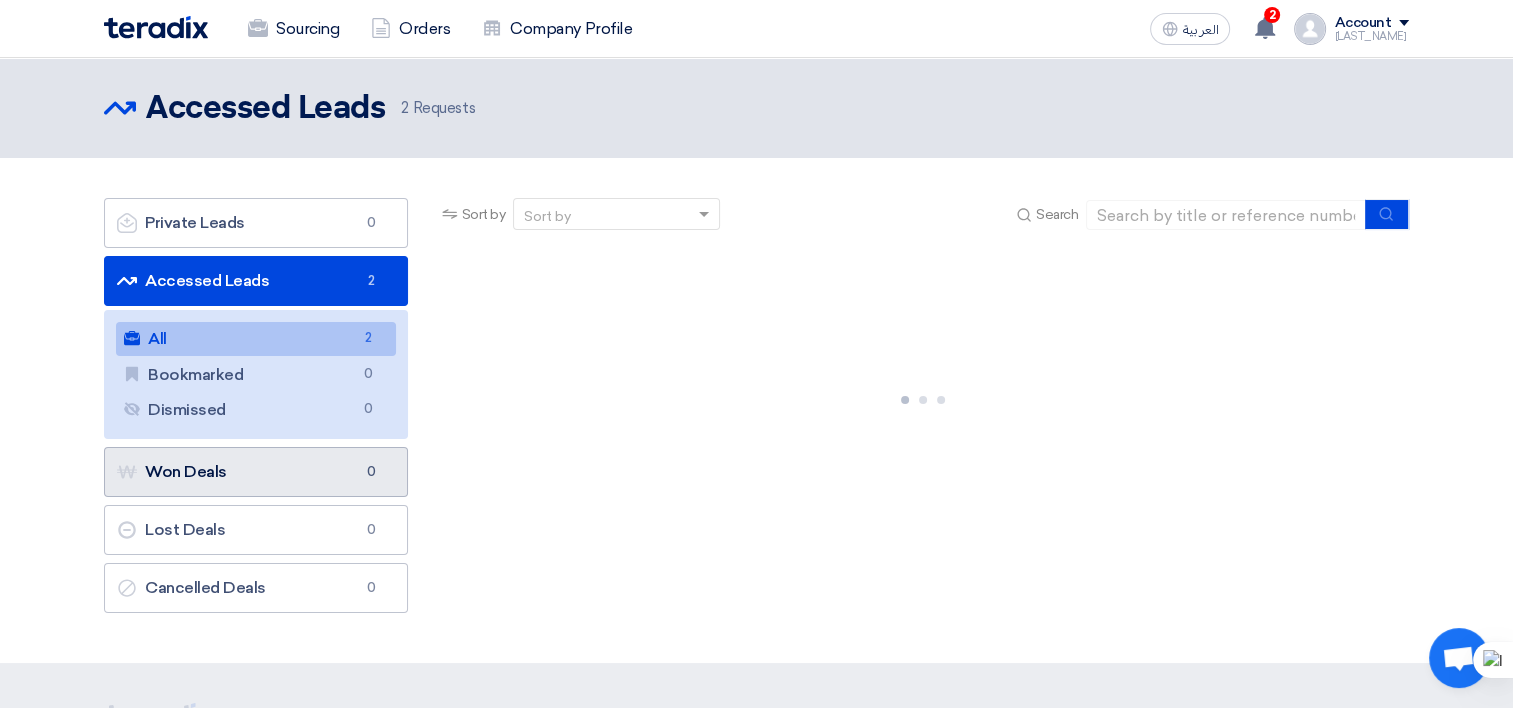 click on "Won Deals
Won Deals
0" 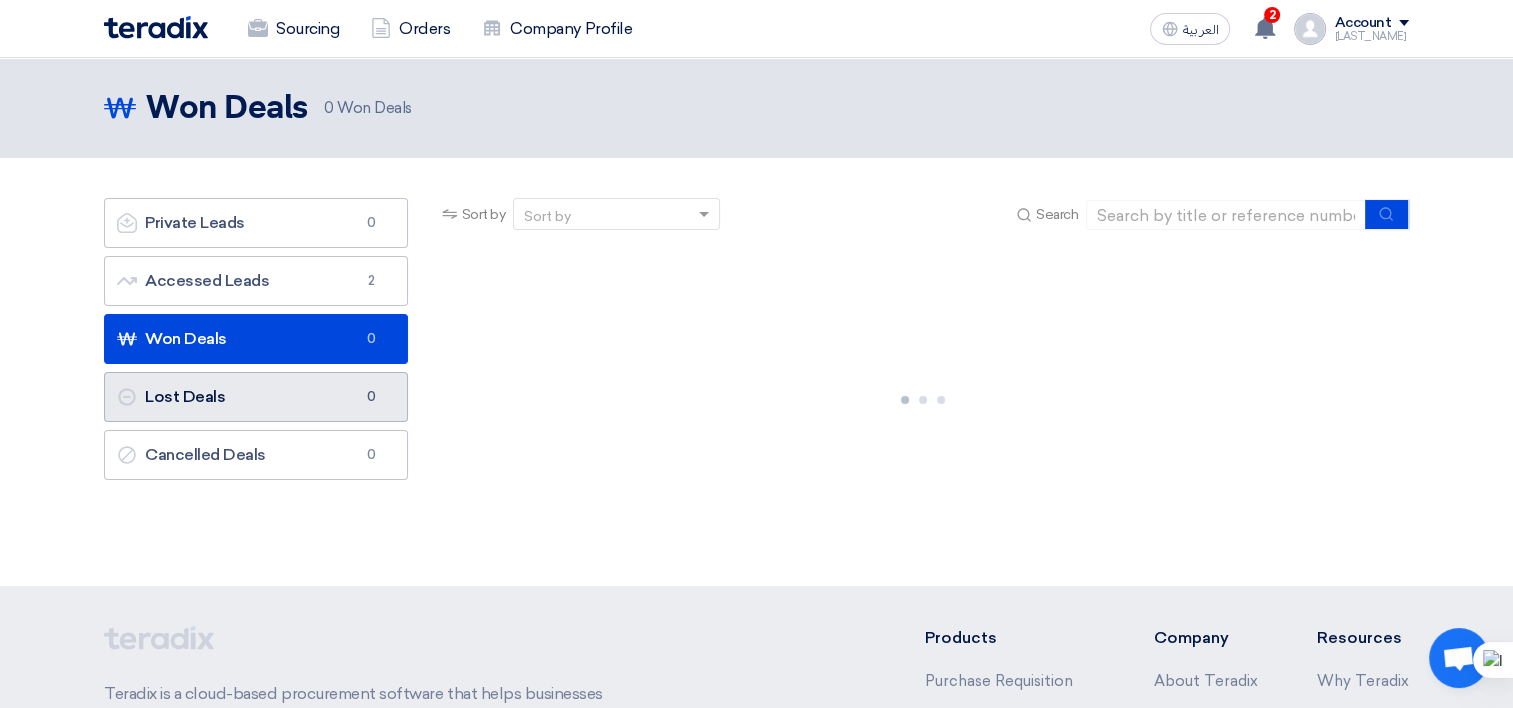 click on "Lost Deals
Lost Deals
0" 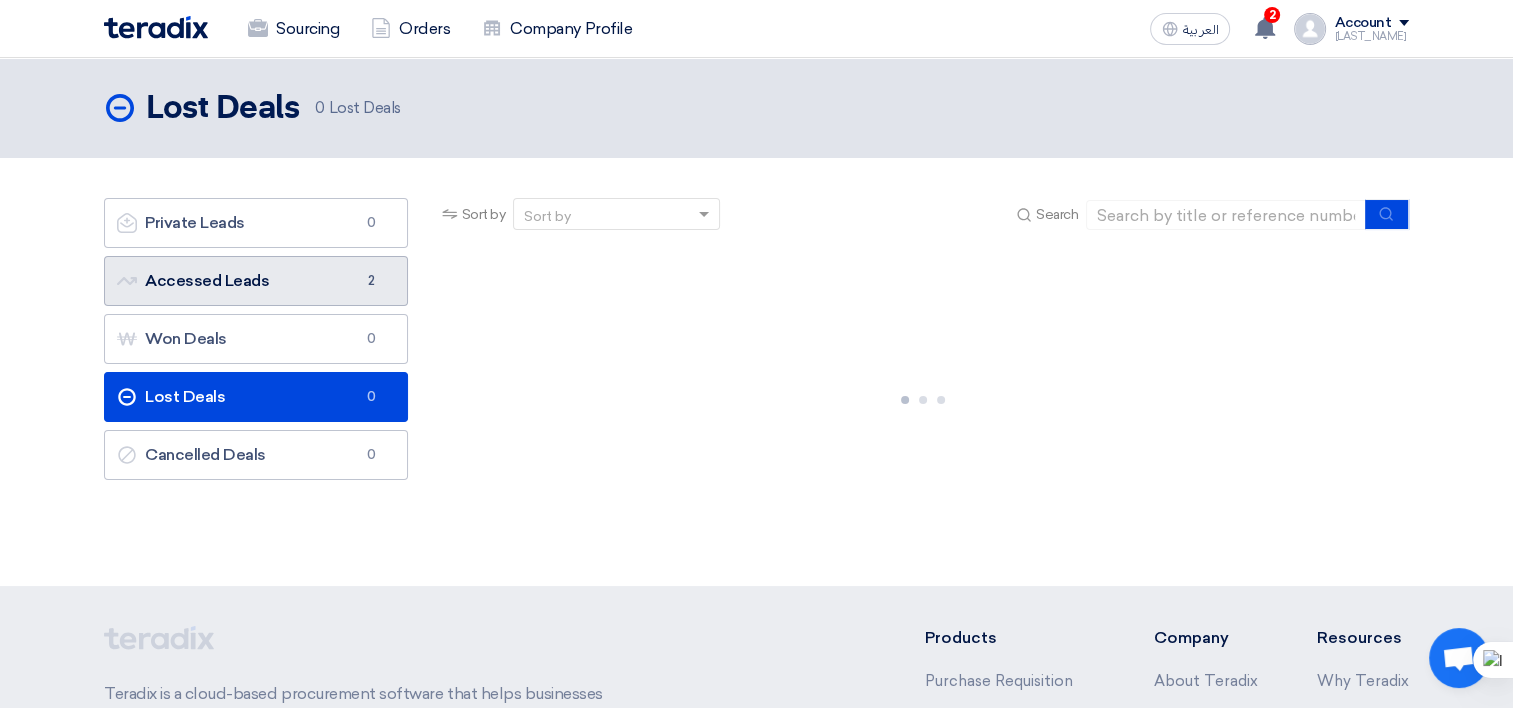 click on "Accessed Leads
Accessed Leads
2" 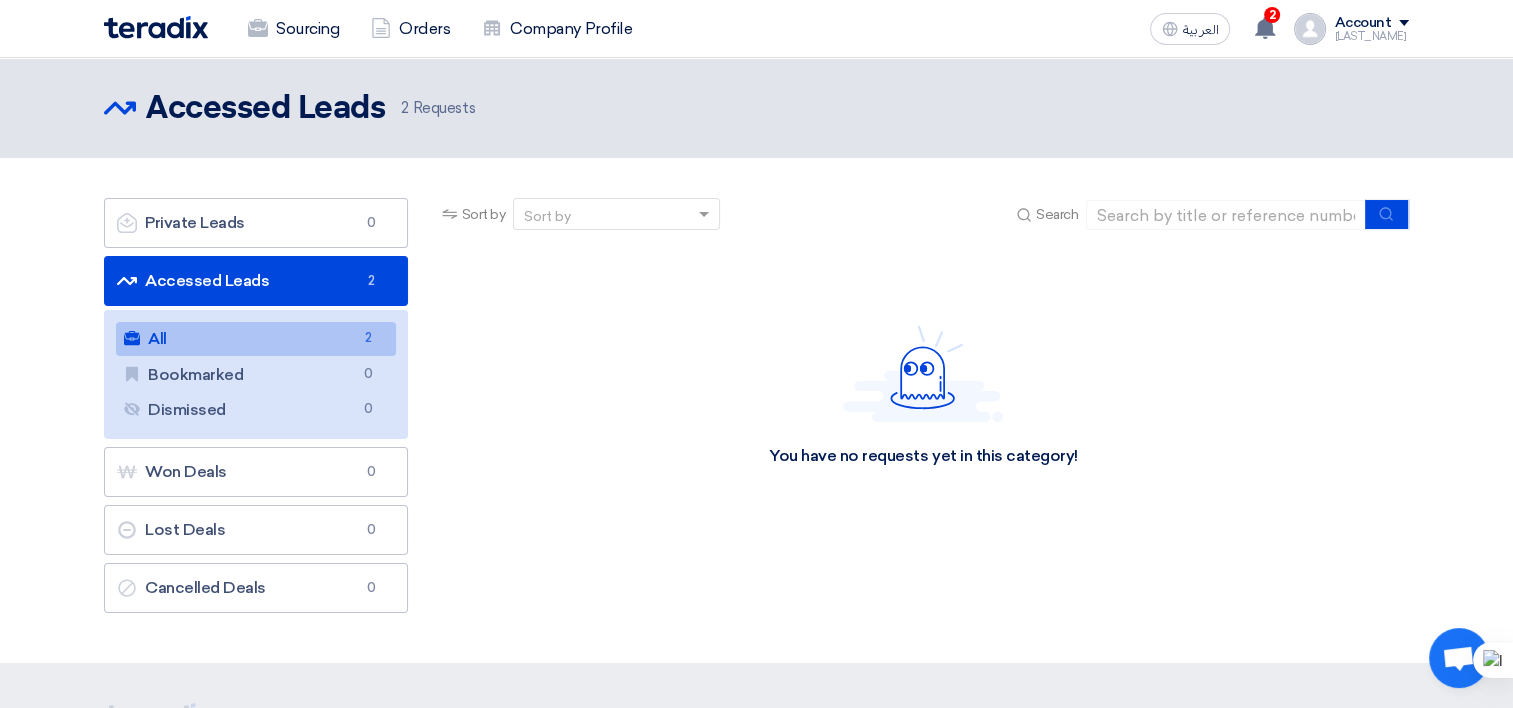 click on "All
All
2" 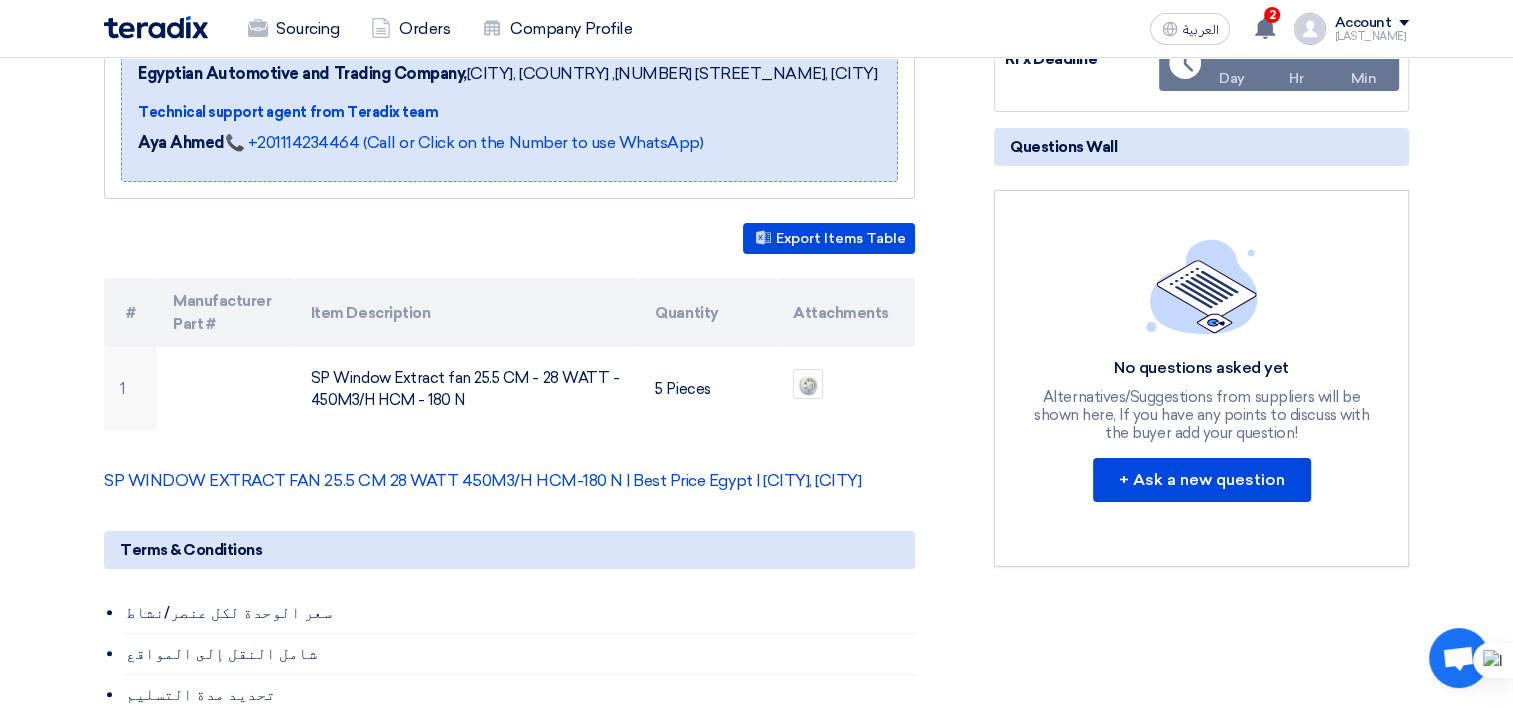 scroll, scrollTop: 400, scrollLeft: 0, axis: vertical 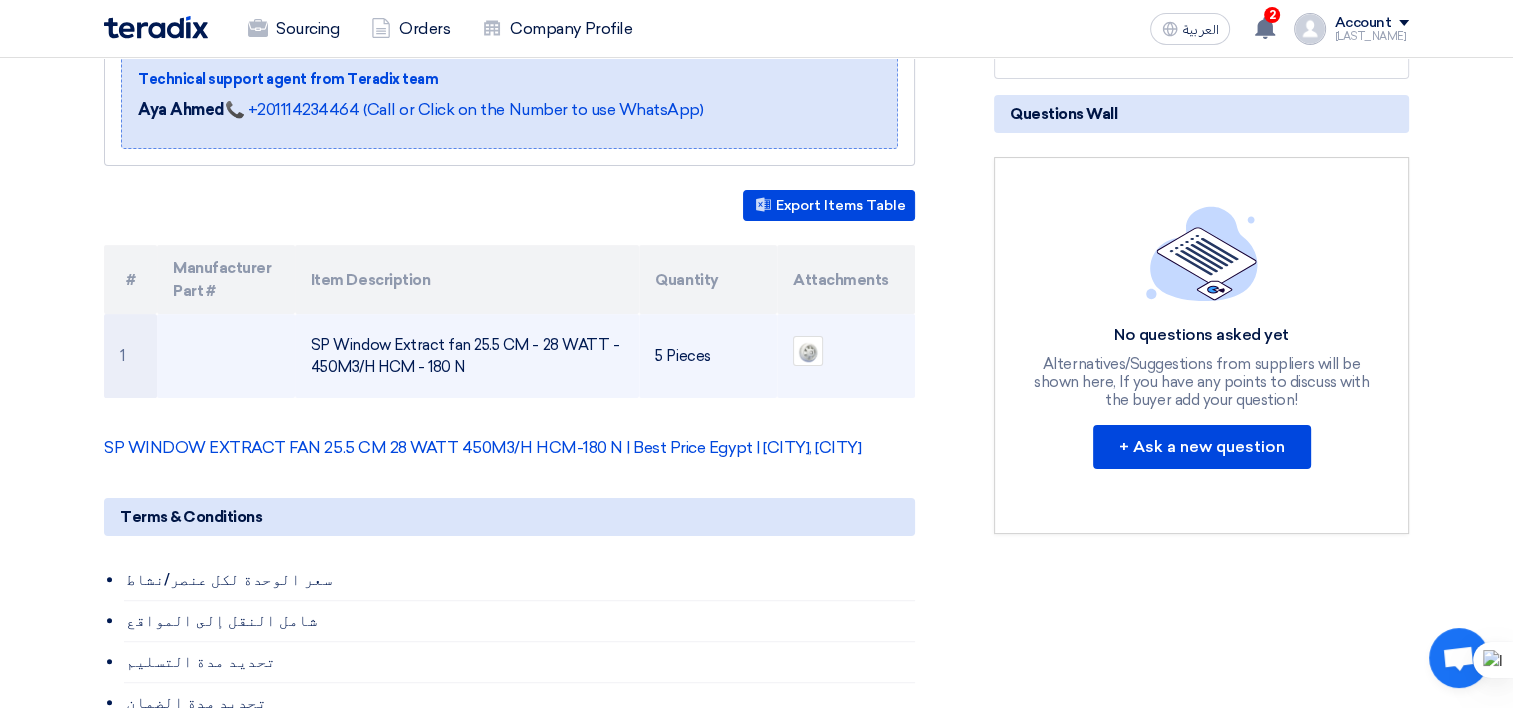 drag, startPoint x: 486, startPoint y: 370, endPoint x: 312, endPoint y: 348, distance: 175.38528 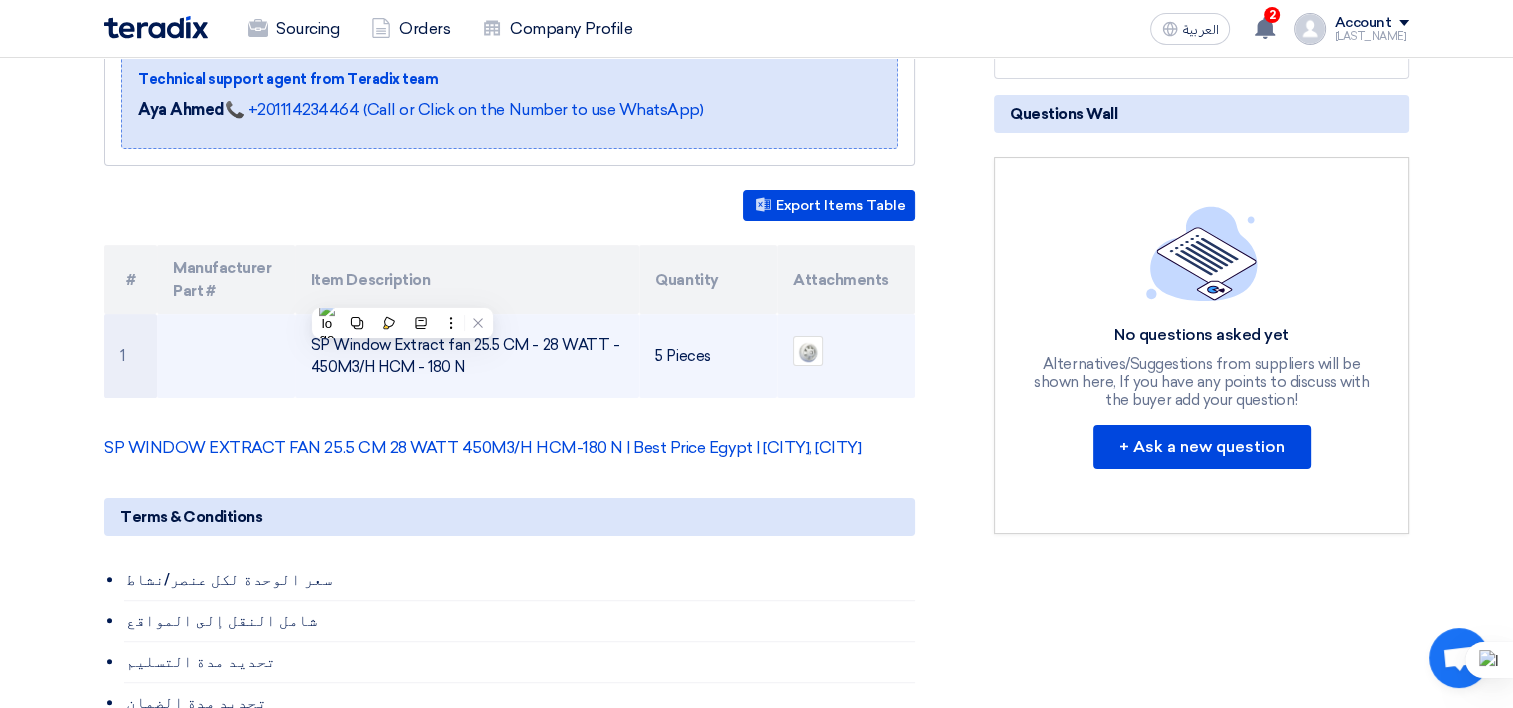 drag, startPoint x: 312, startPoint y: 348, endPoint x: 335, endPoint y: 342, distance: 23.769728 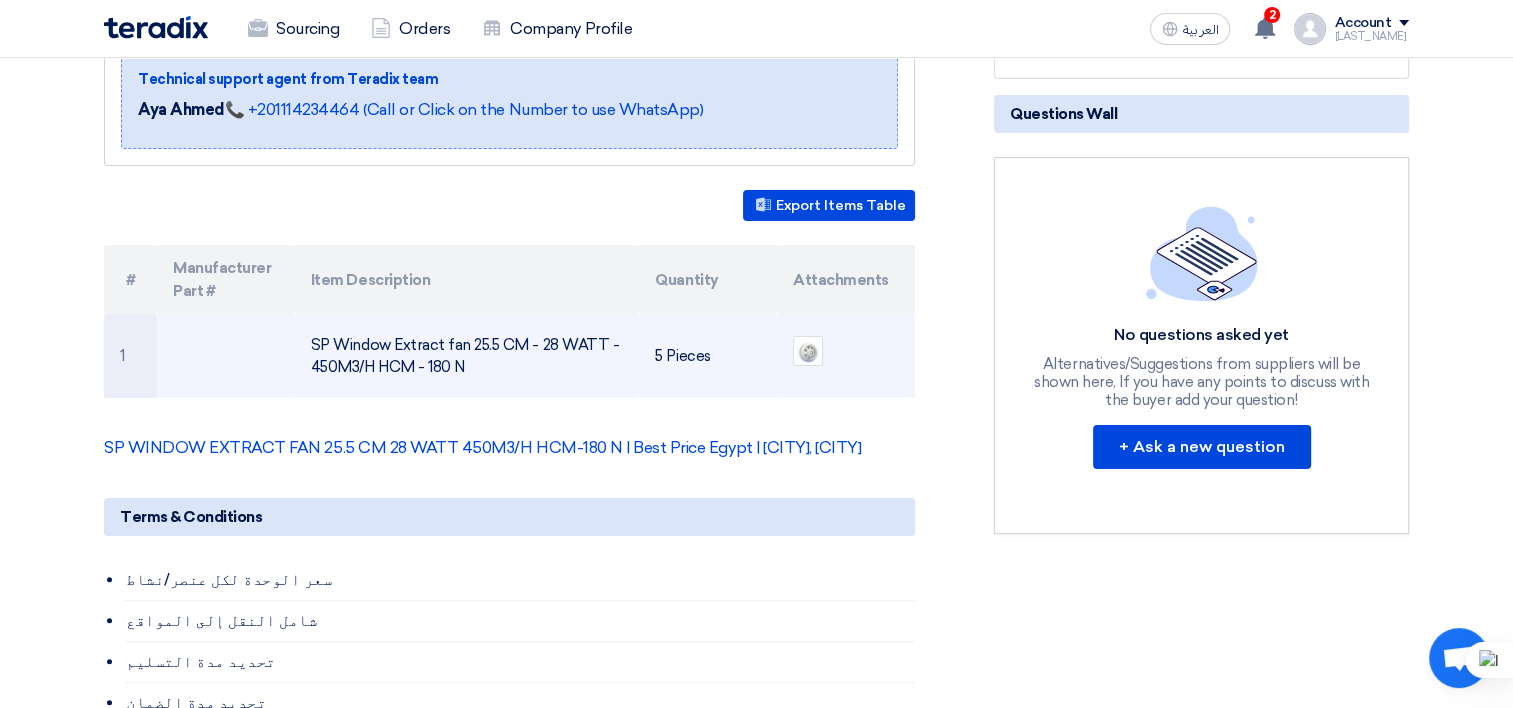 copy on "SP Window Extract fan 25.5 CM - 28 WATT - 450M3/H HCM - 180 N" 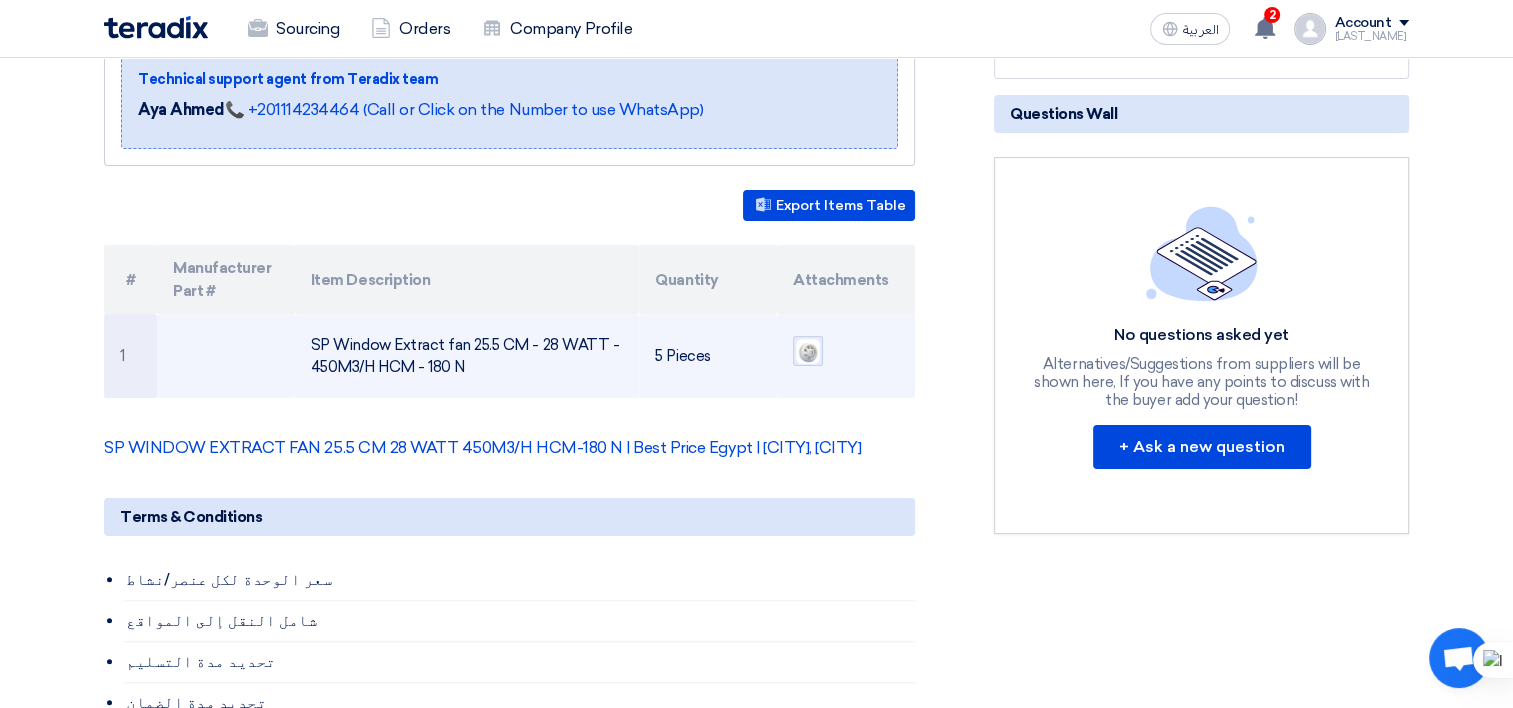 click 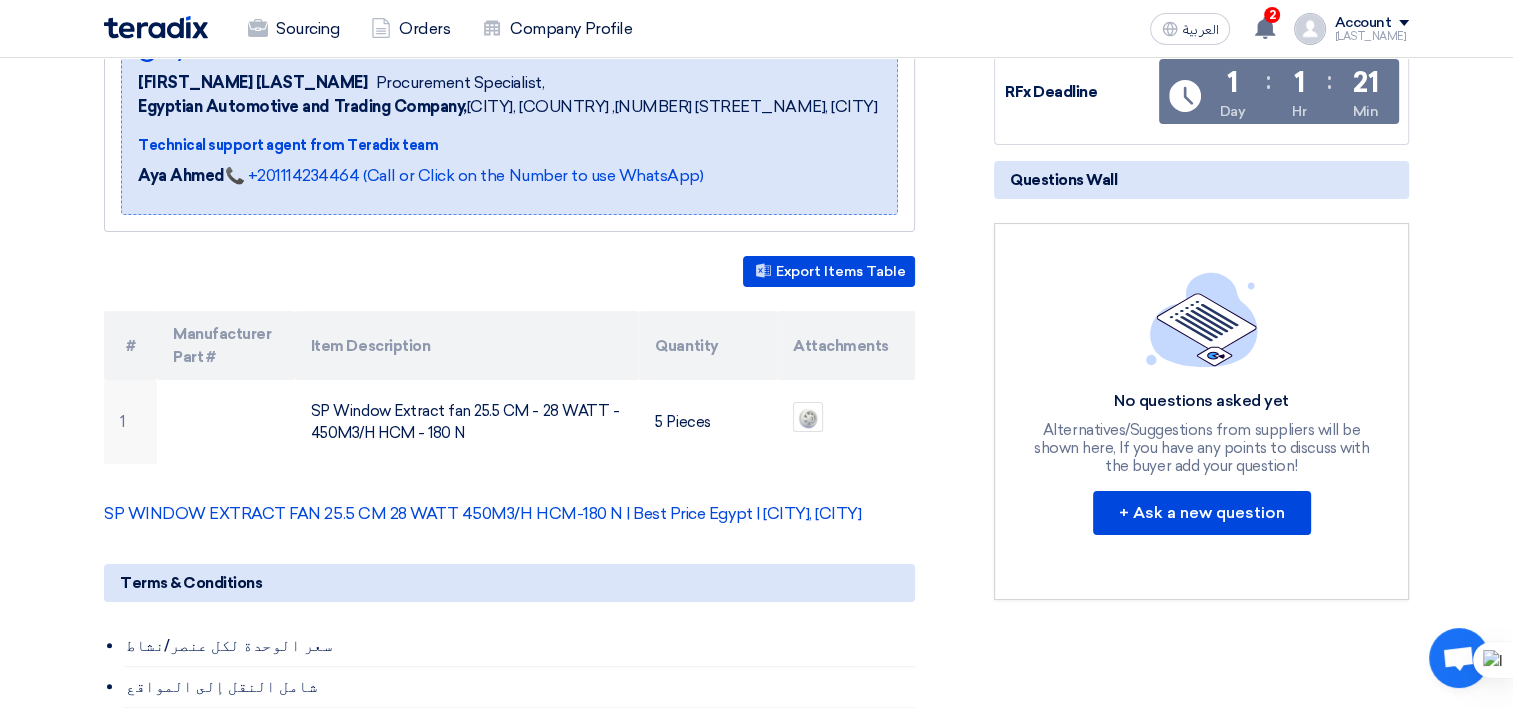 scroll, scrollTop: 300, scrollLeft: 0, axis: vertical 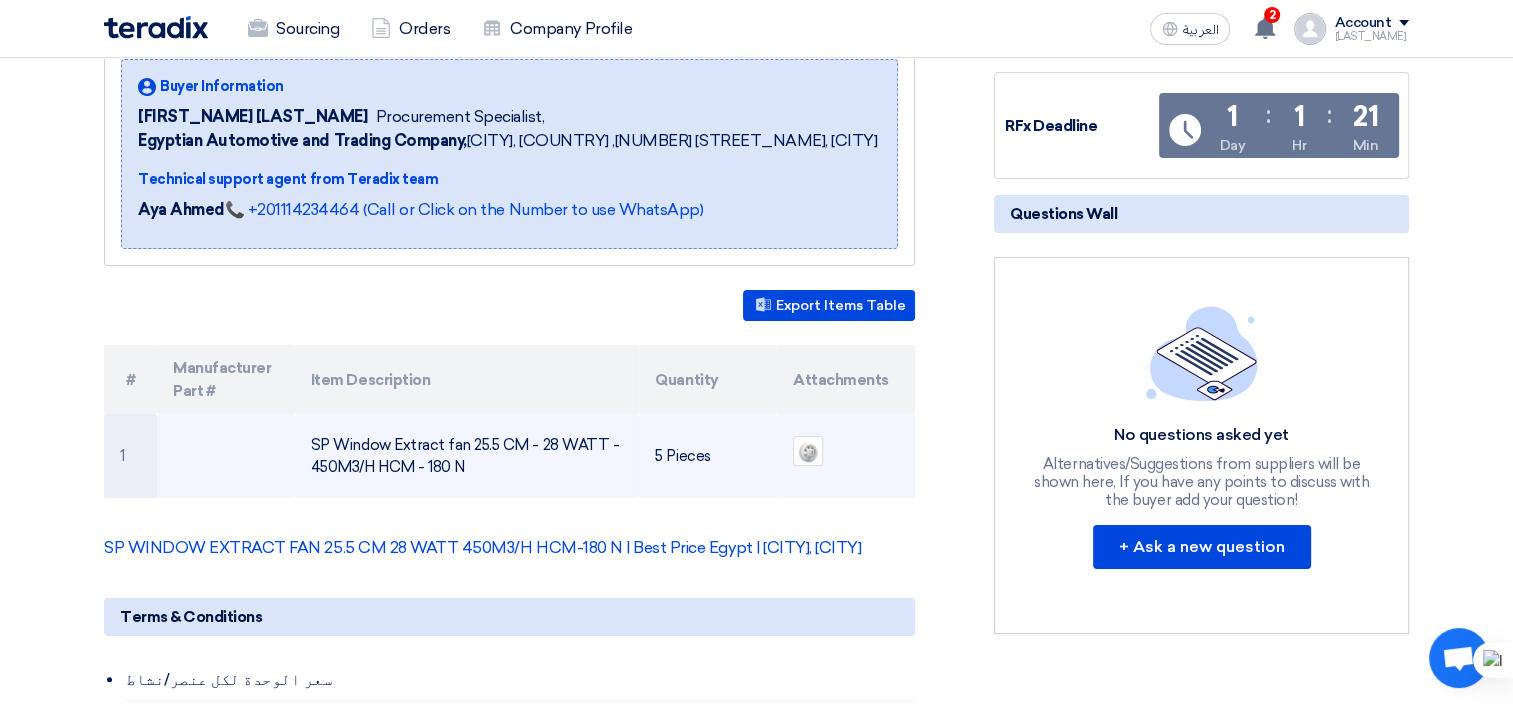 click on "5 Pieces" 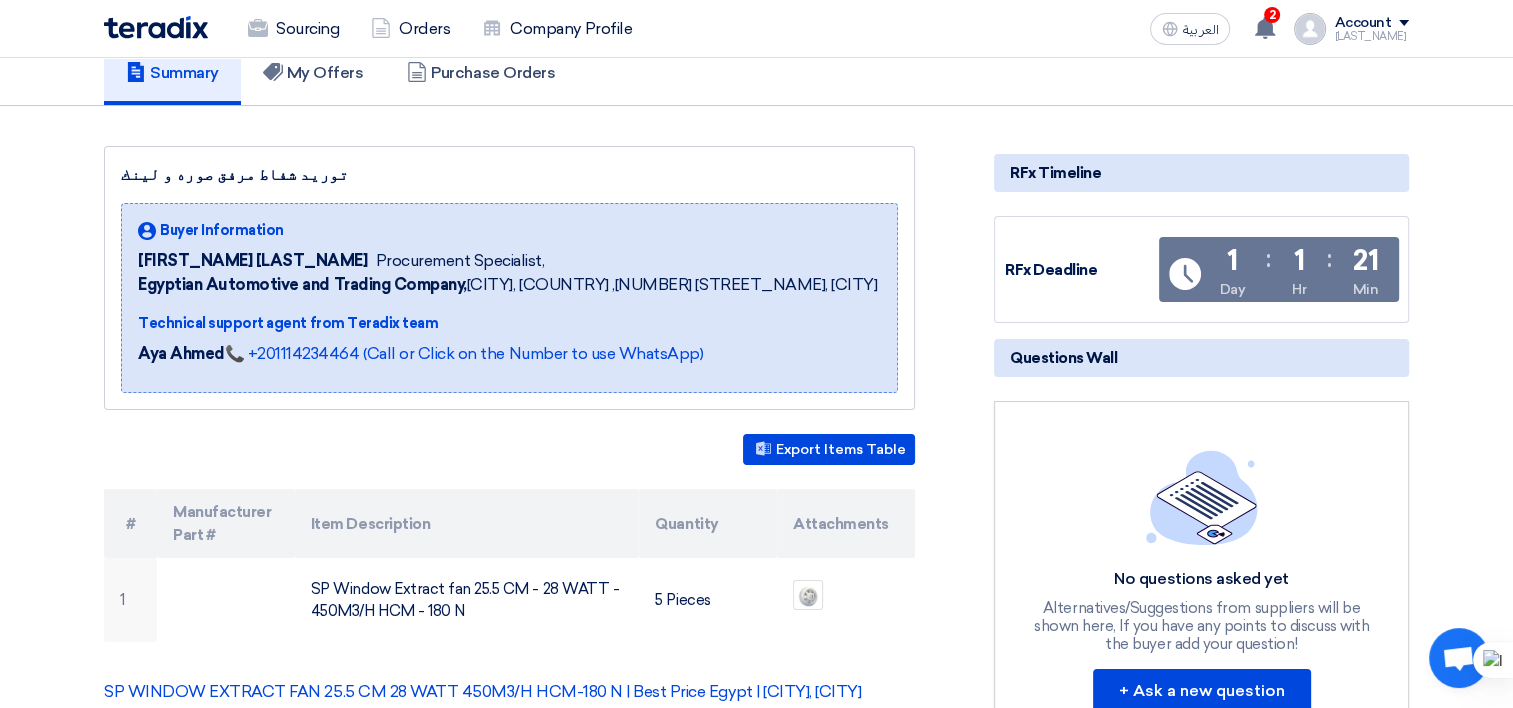 scroll, scrollTop: 0, scrollLeft: 0, axis: both 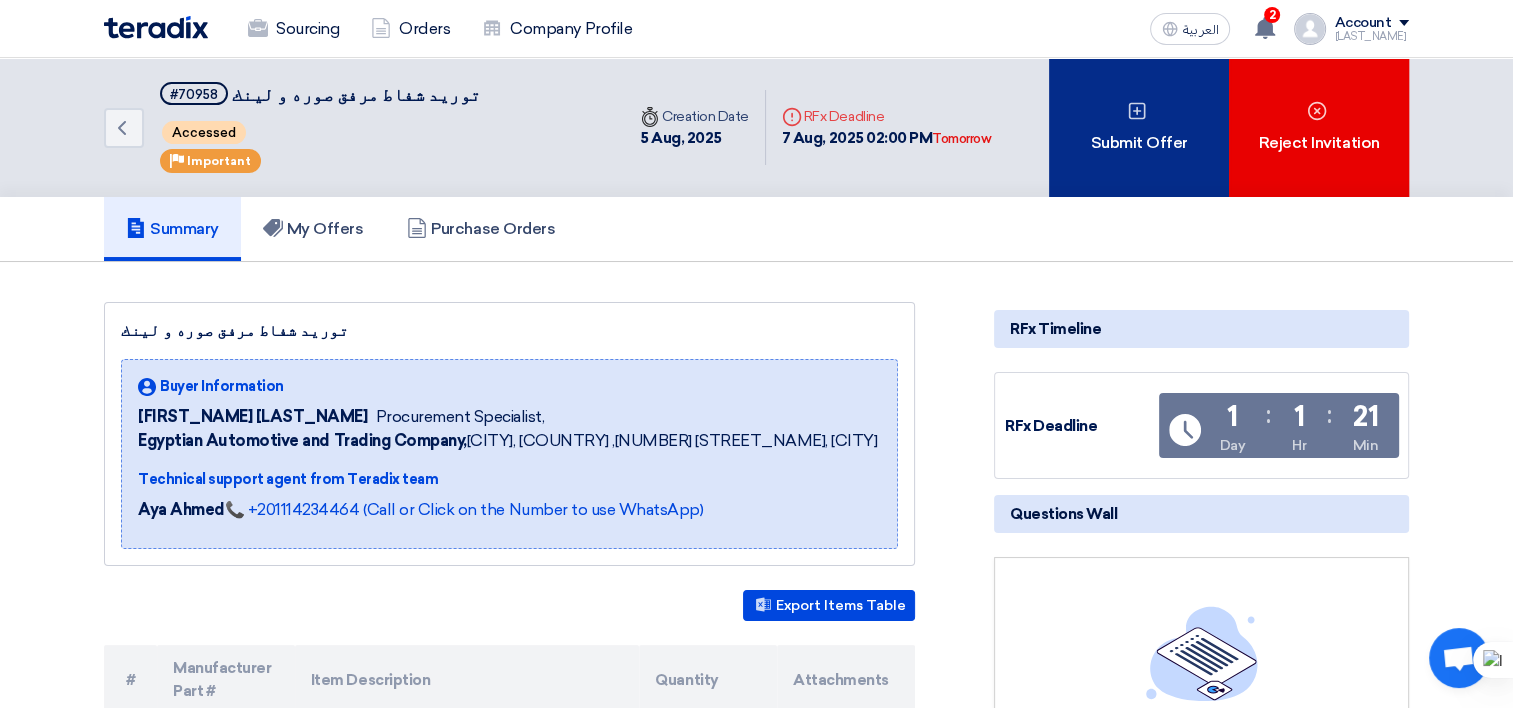 click on "Submit Offer" 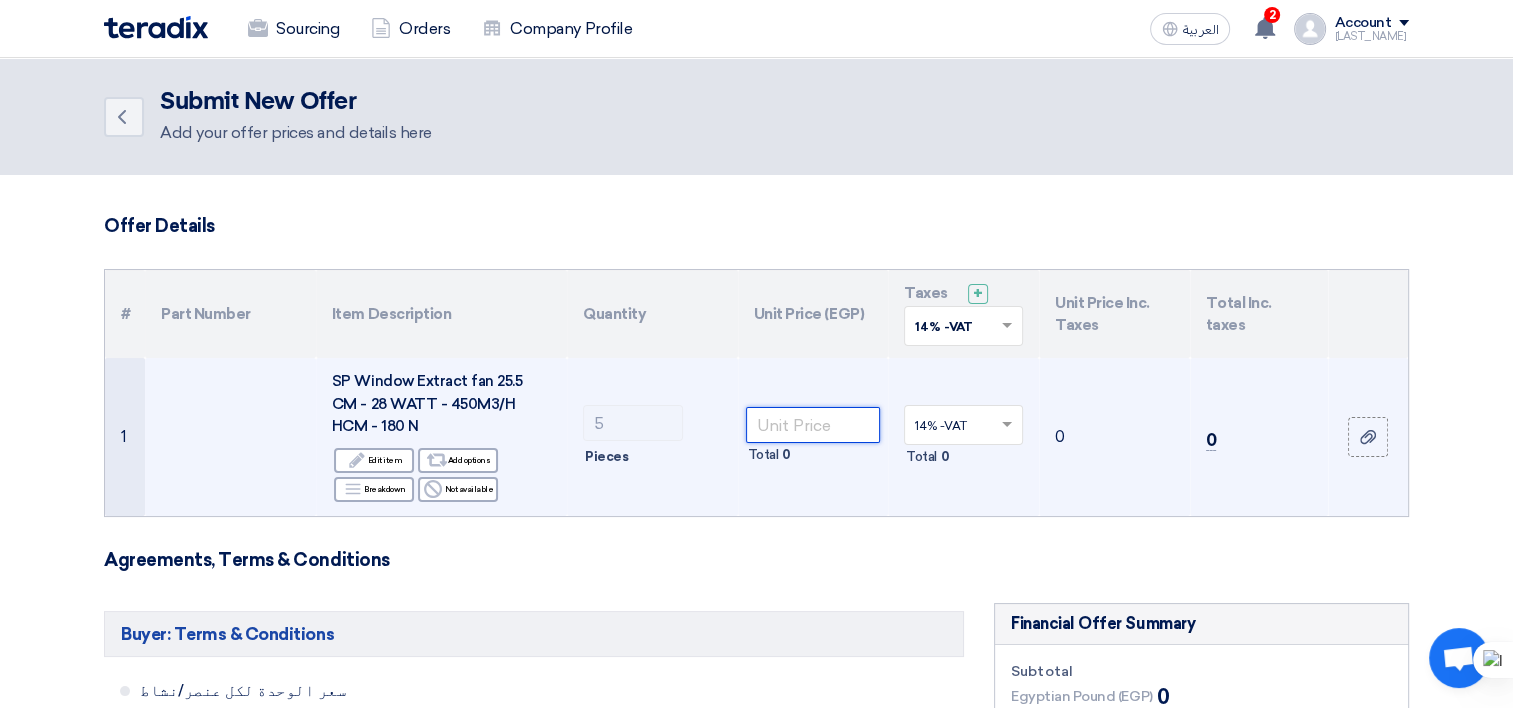 click 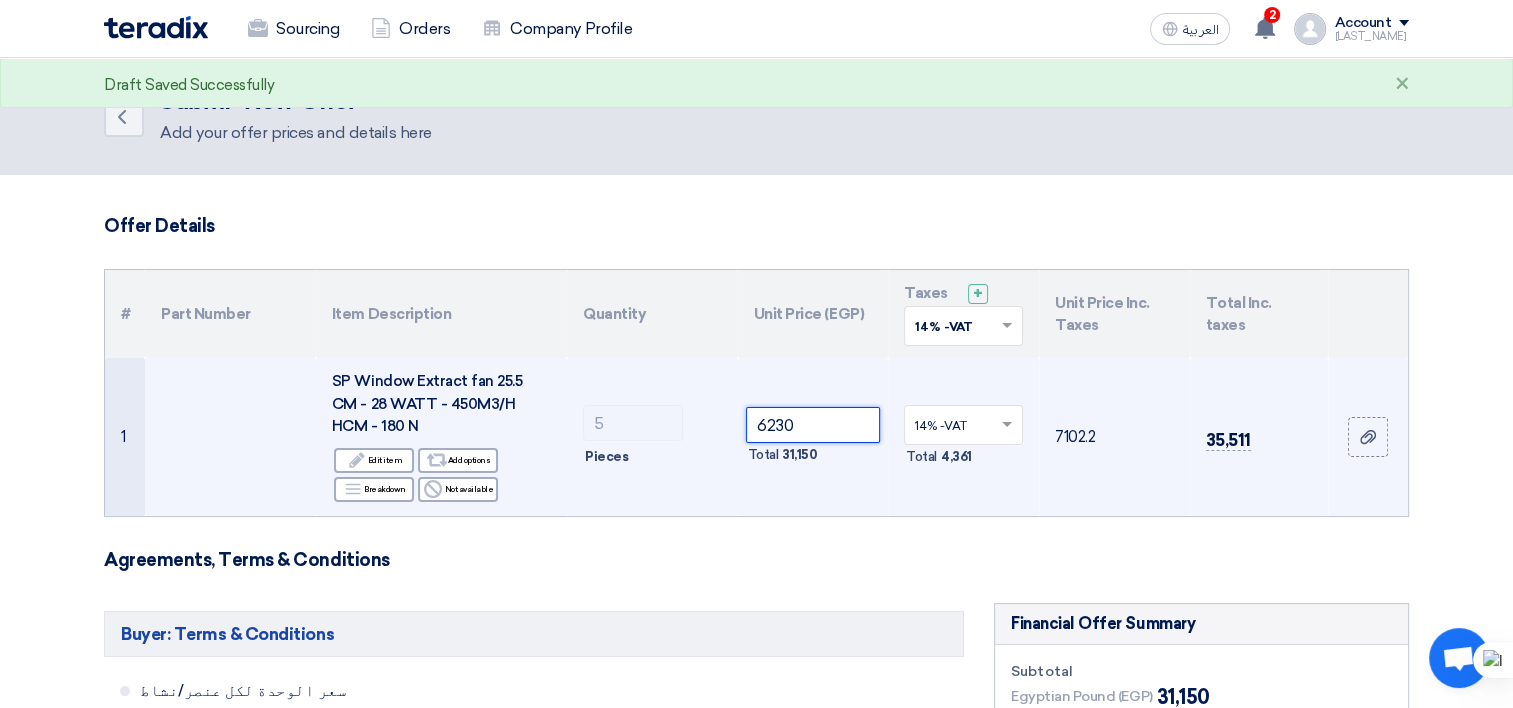 type on "6230" 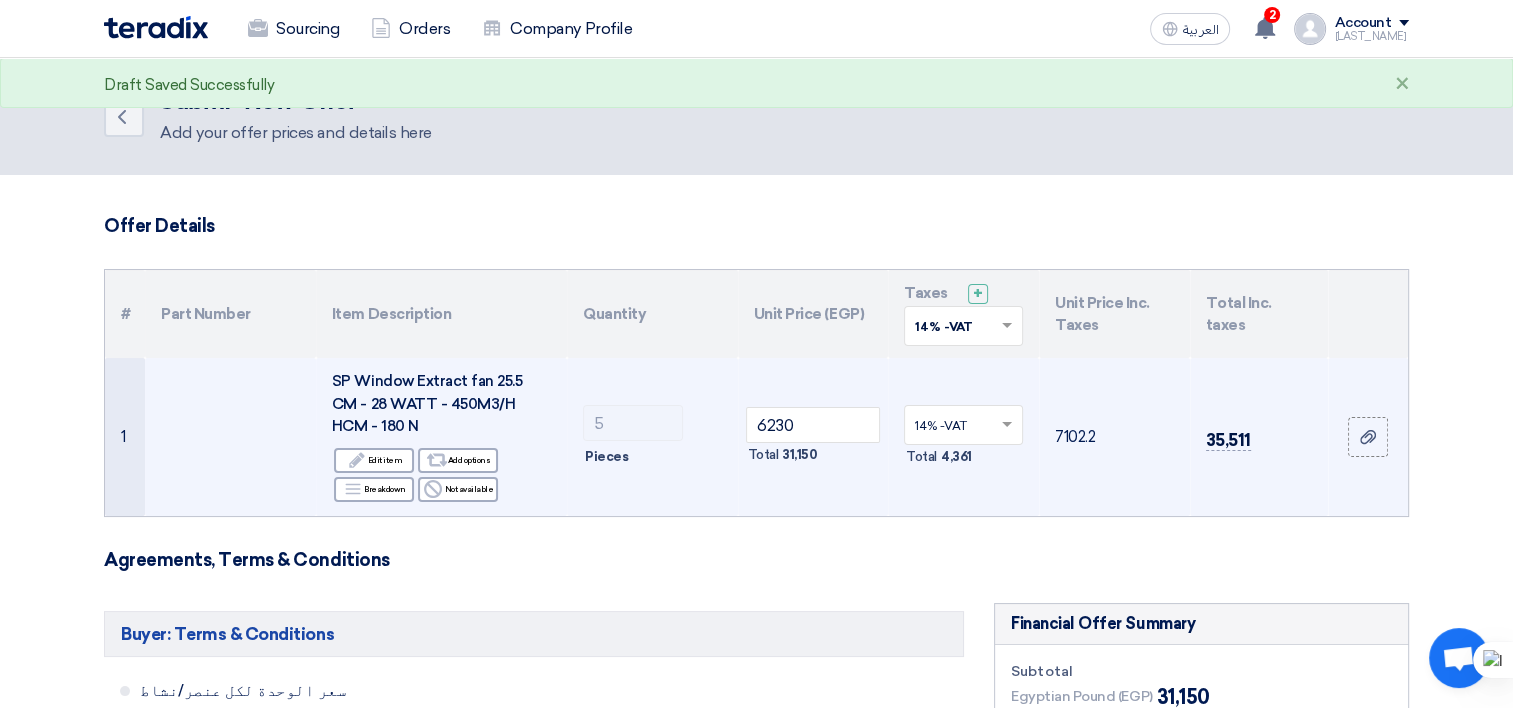 click on "7102.2" 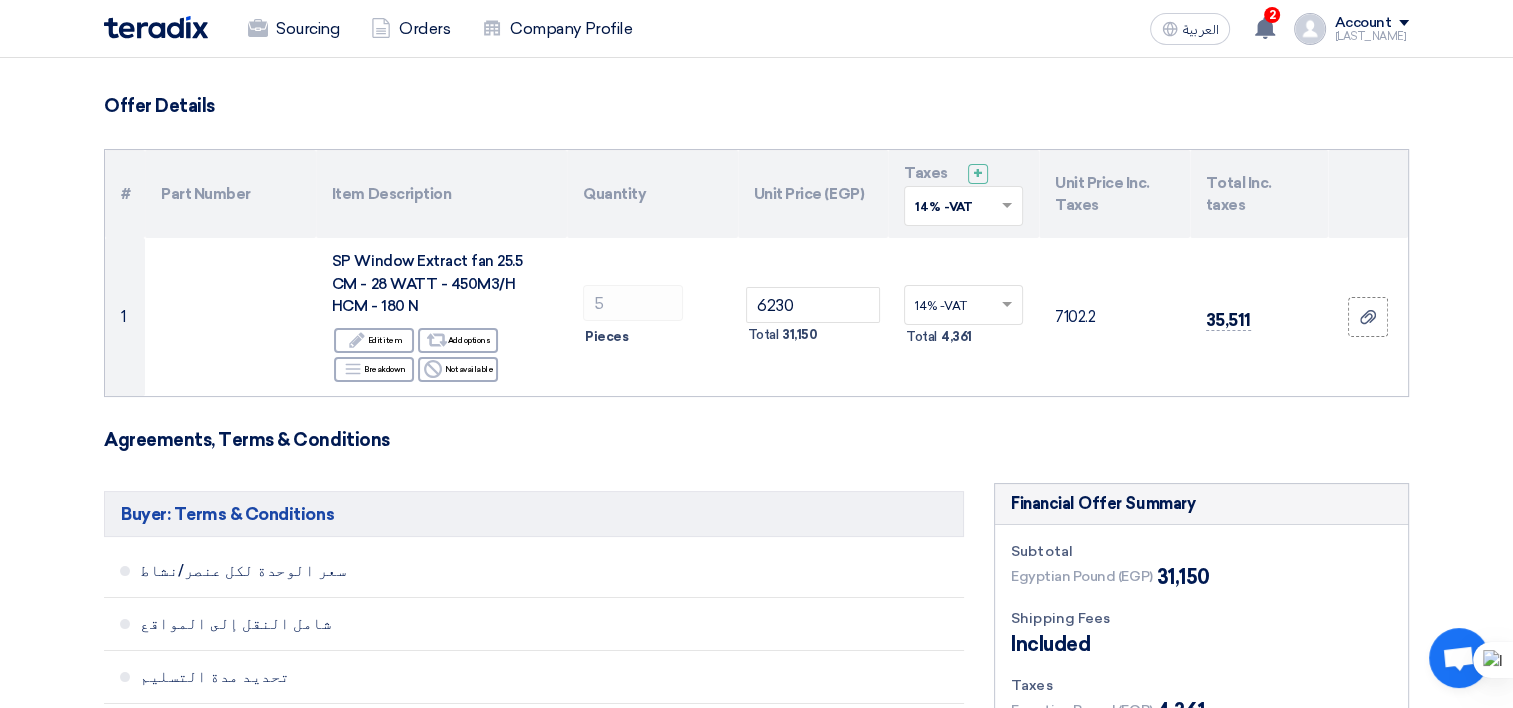 scroll, scrollTop: 100, scrollLeft: 0, axis: vertical 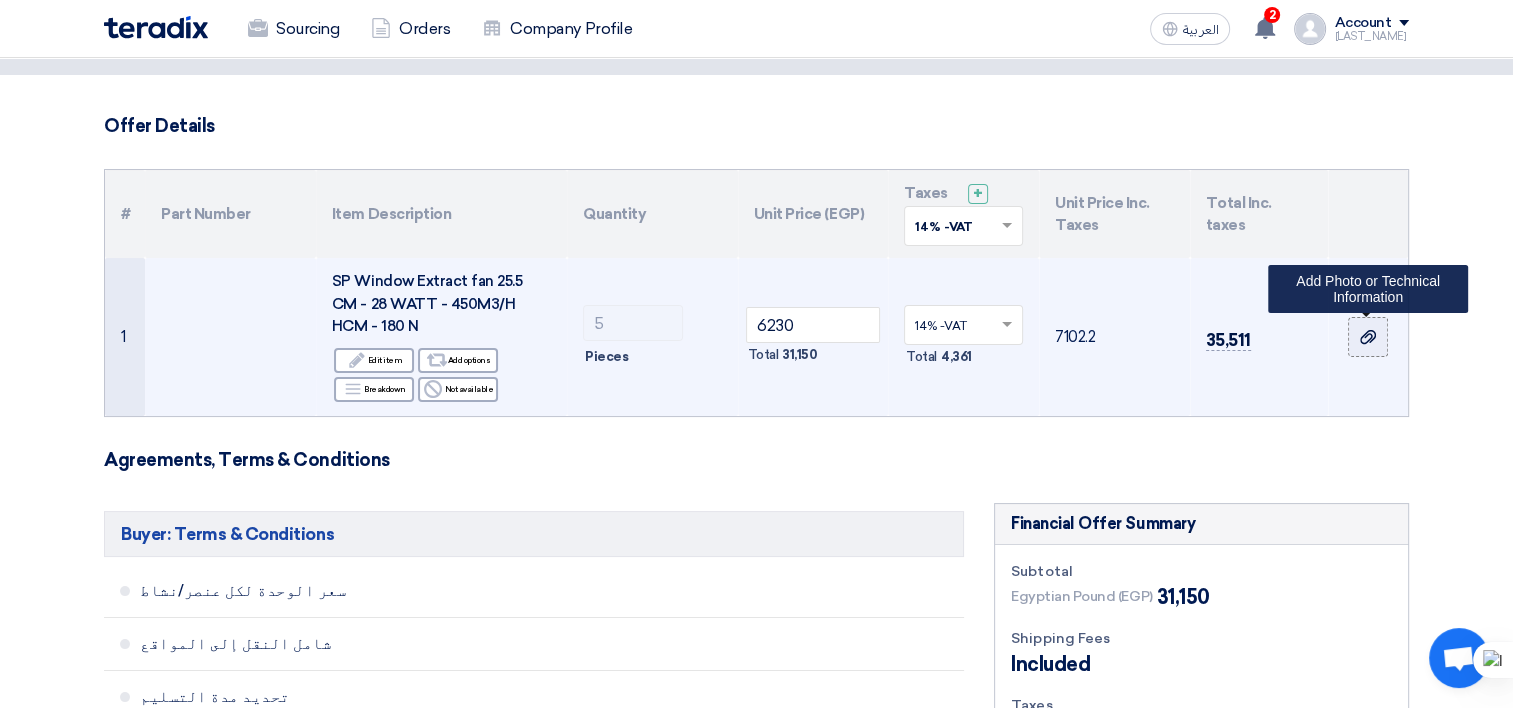 click 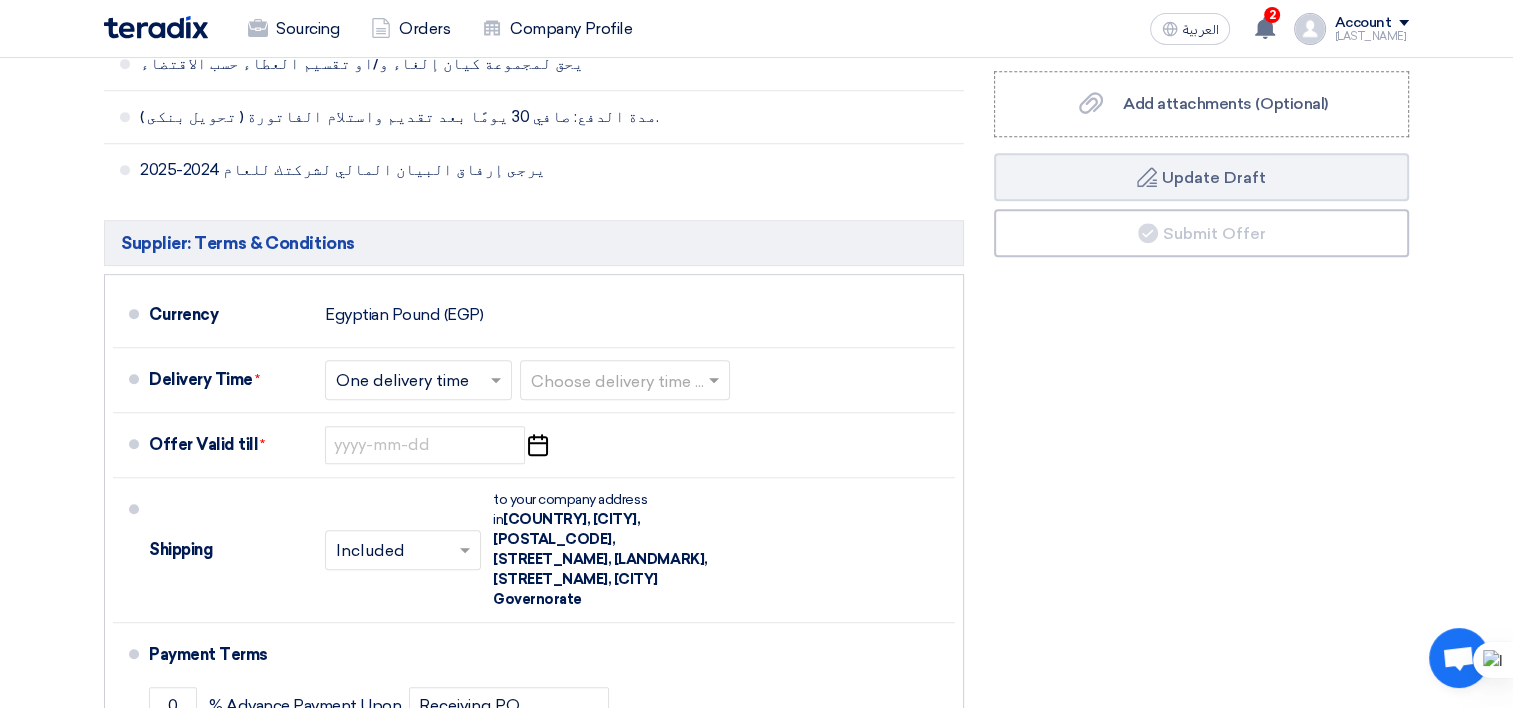 scroll, scrollTop: 900, scrollLeft: 0, axis: vertical 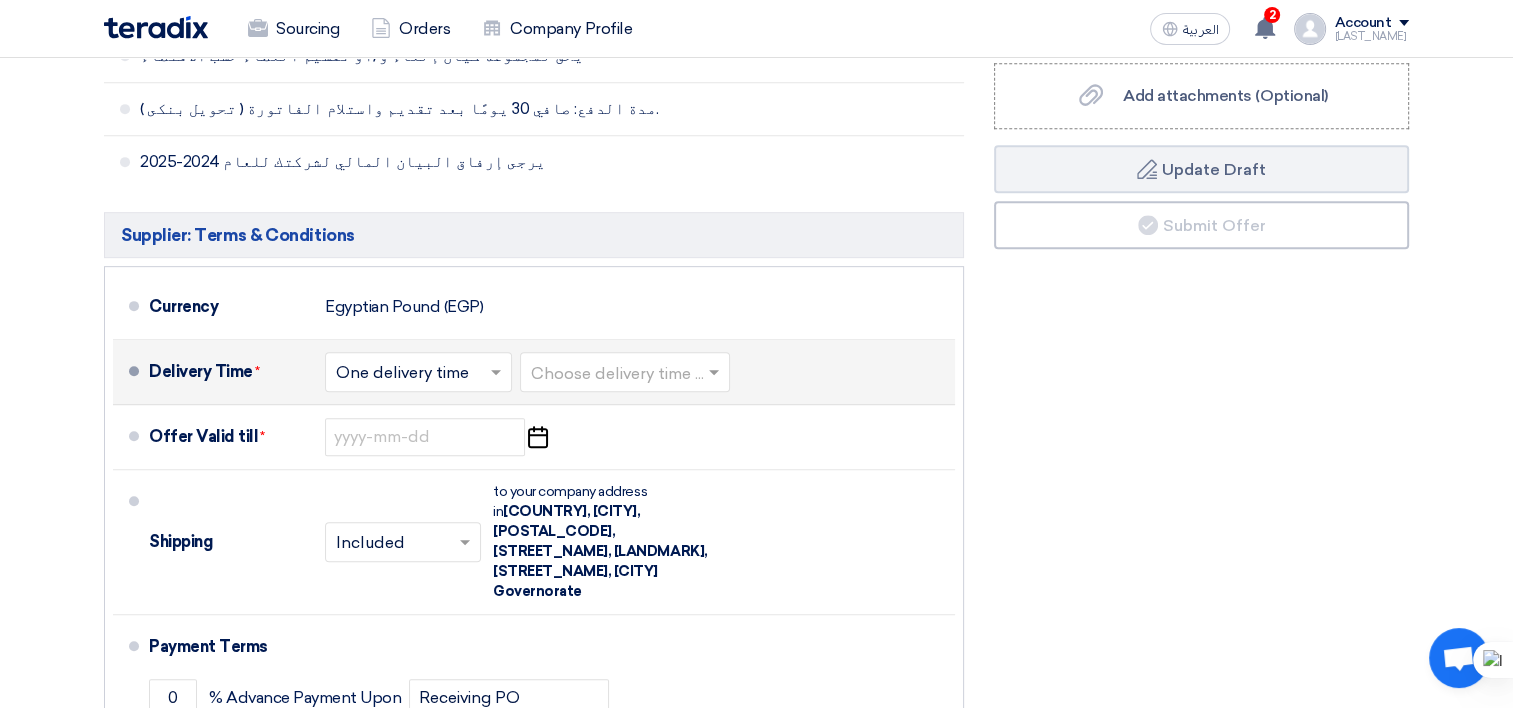 click 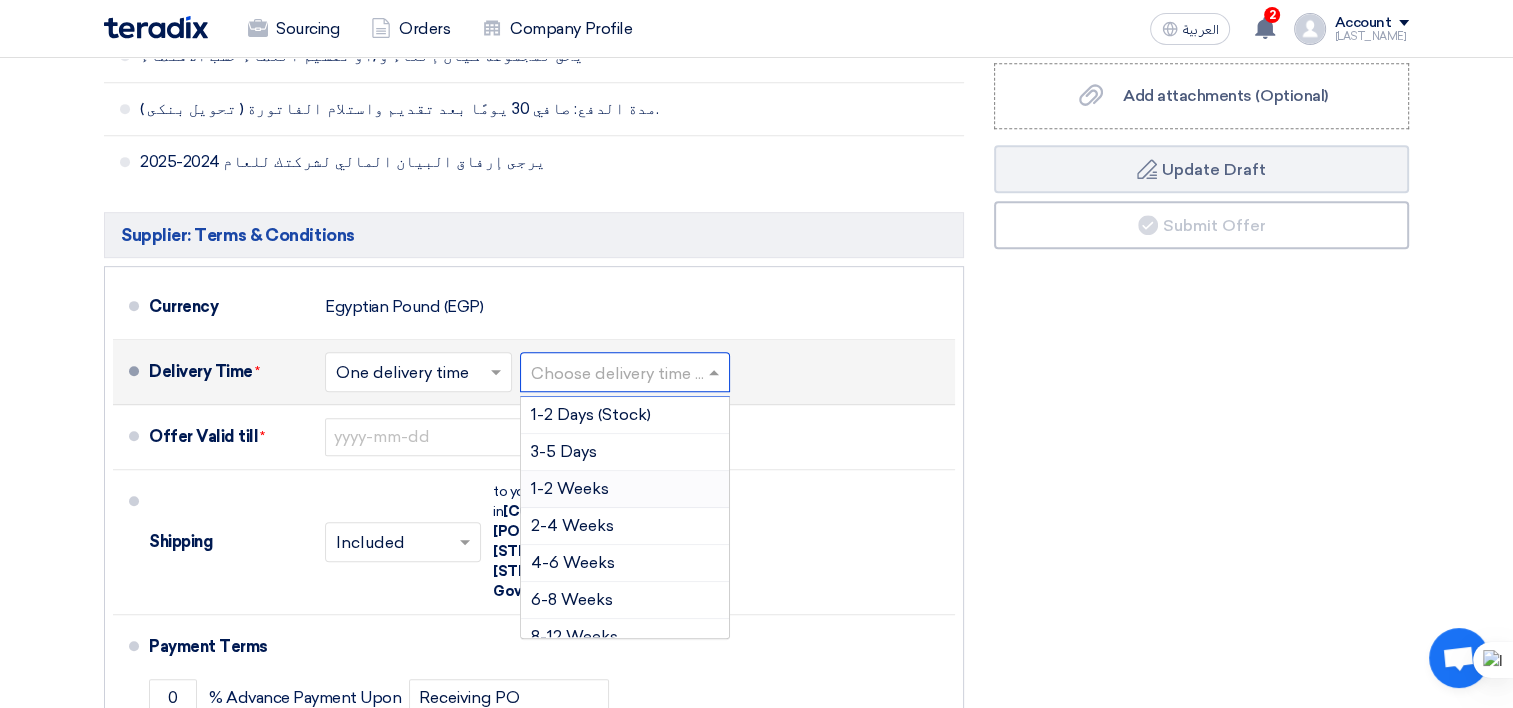 click on "1-2 Weeks" at bounding box center [625, 489] 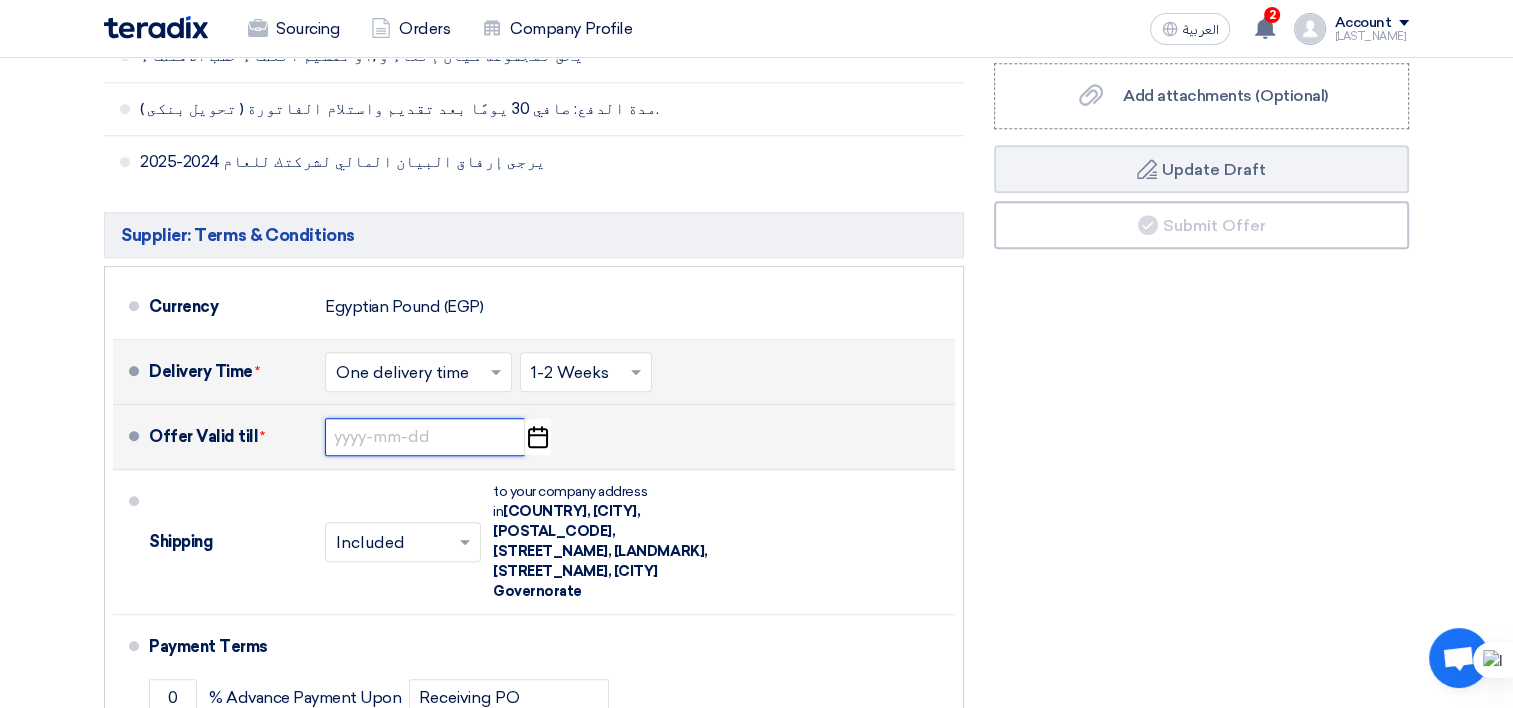 click 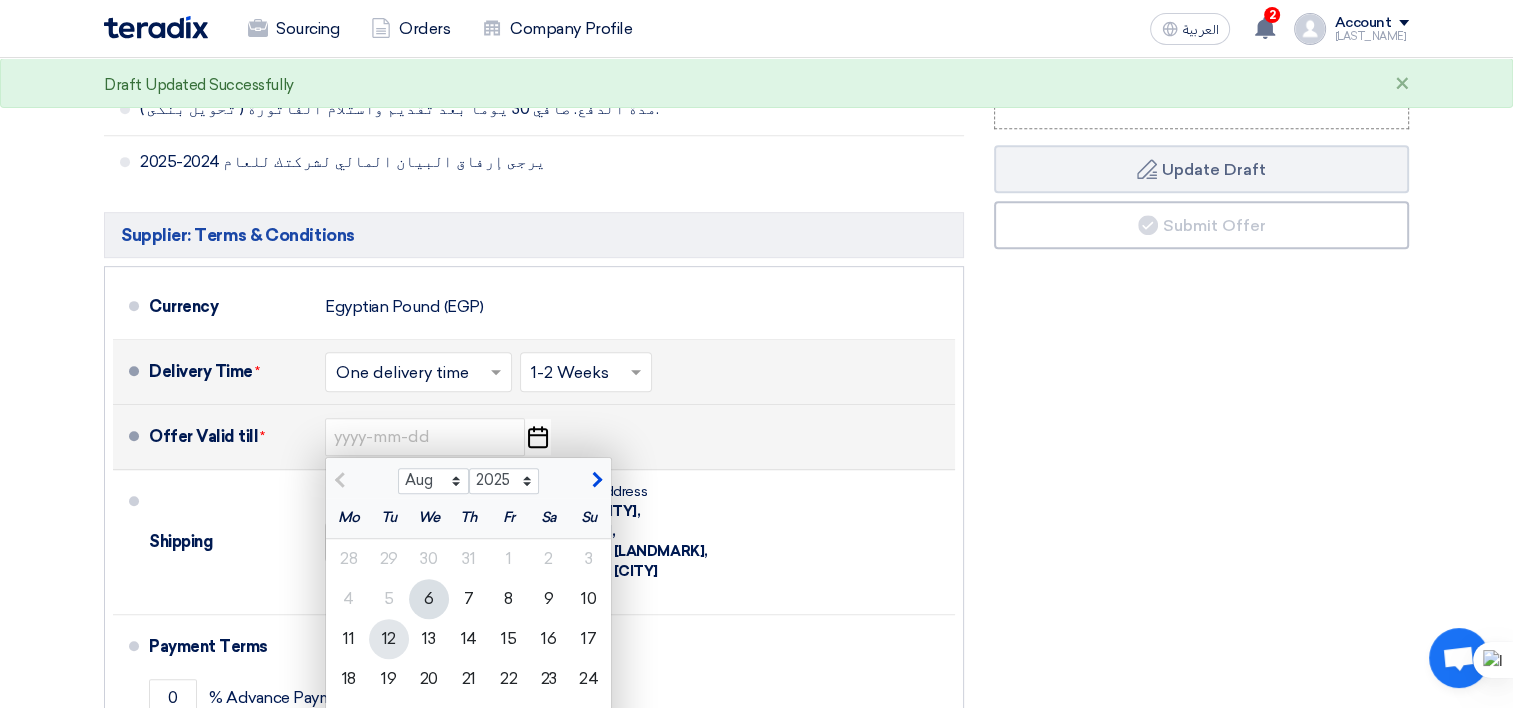 click on "12" 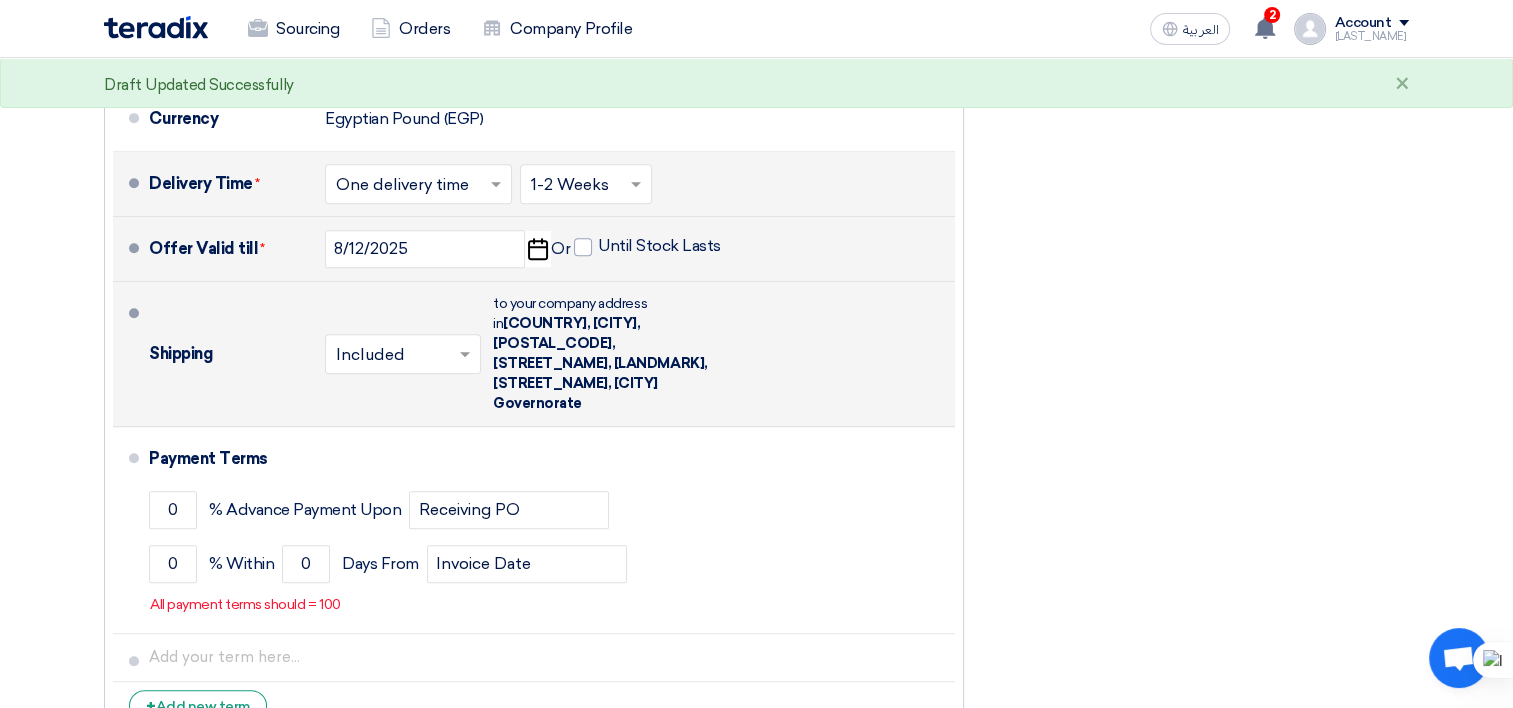 scroll, scrollTop: 1100, scrollLeft: 0, axis: vertical 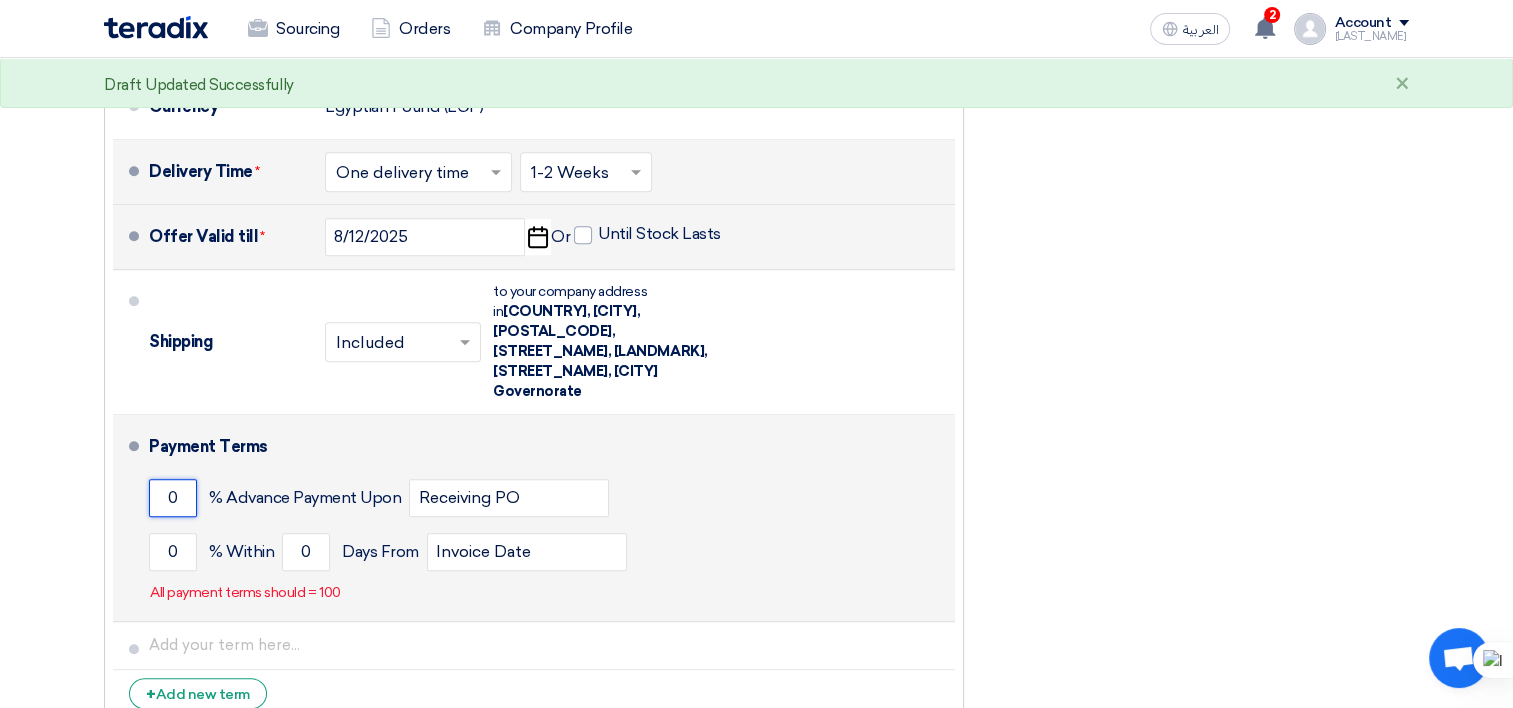 click on "0" 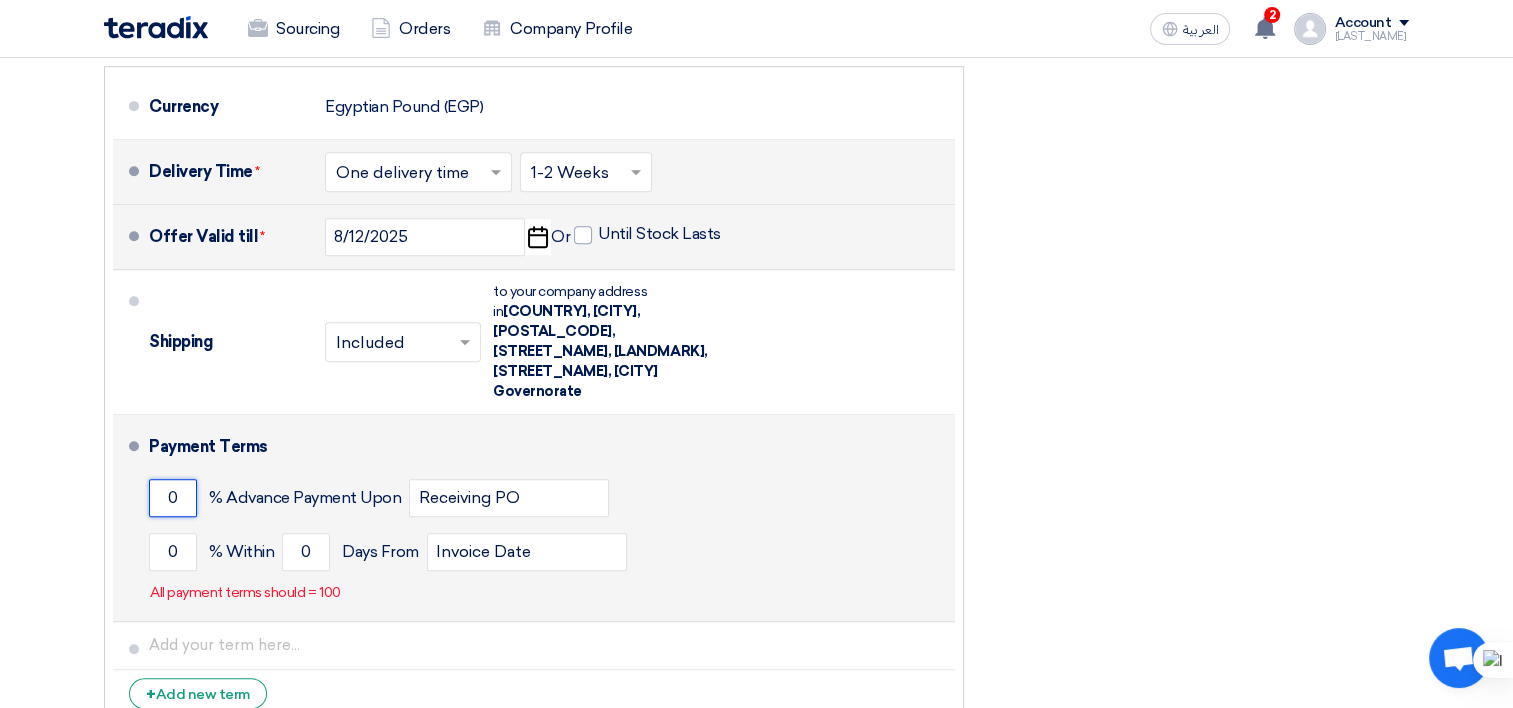click on "0" 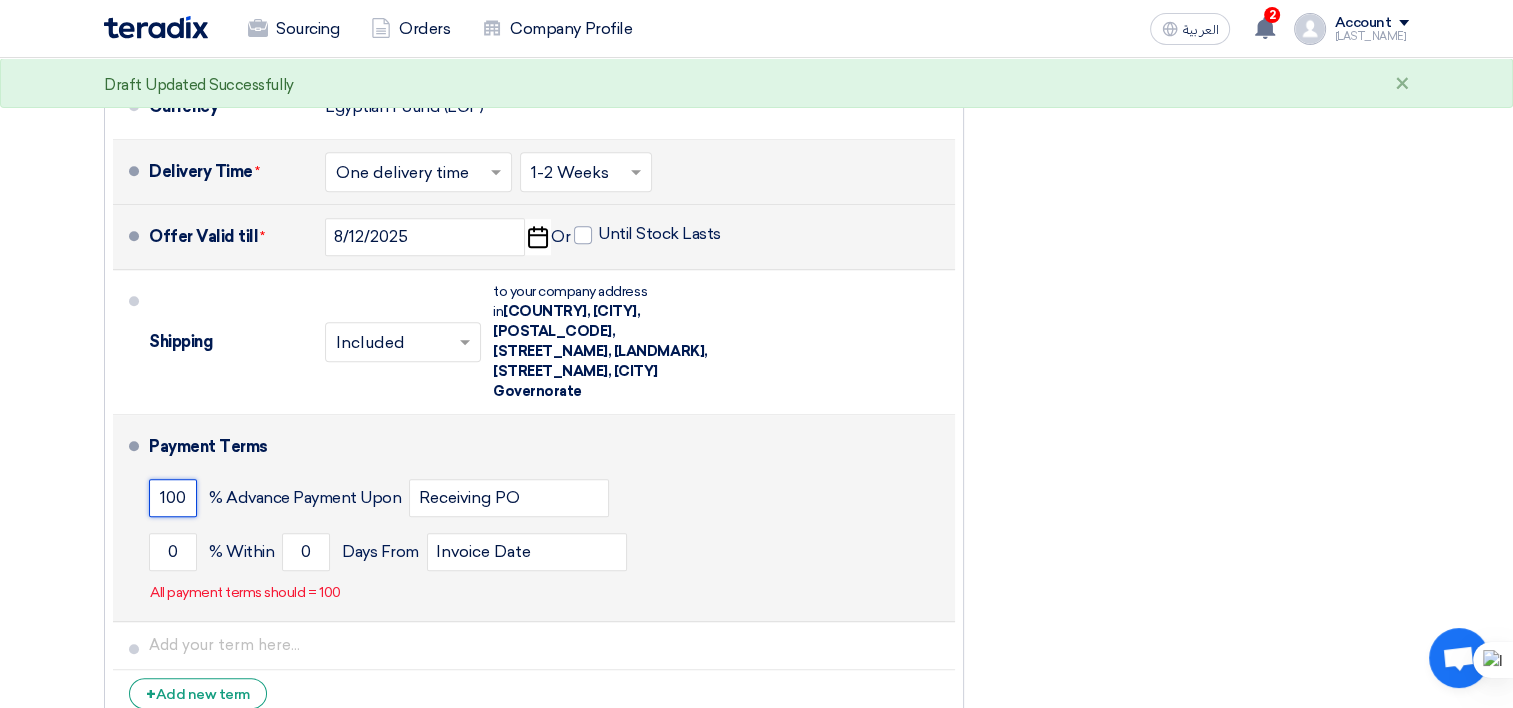 scroll, scrollTop: 0, scrollLeft: 0, axis: both 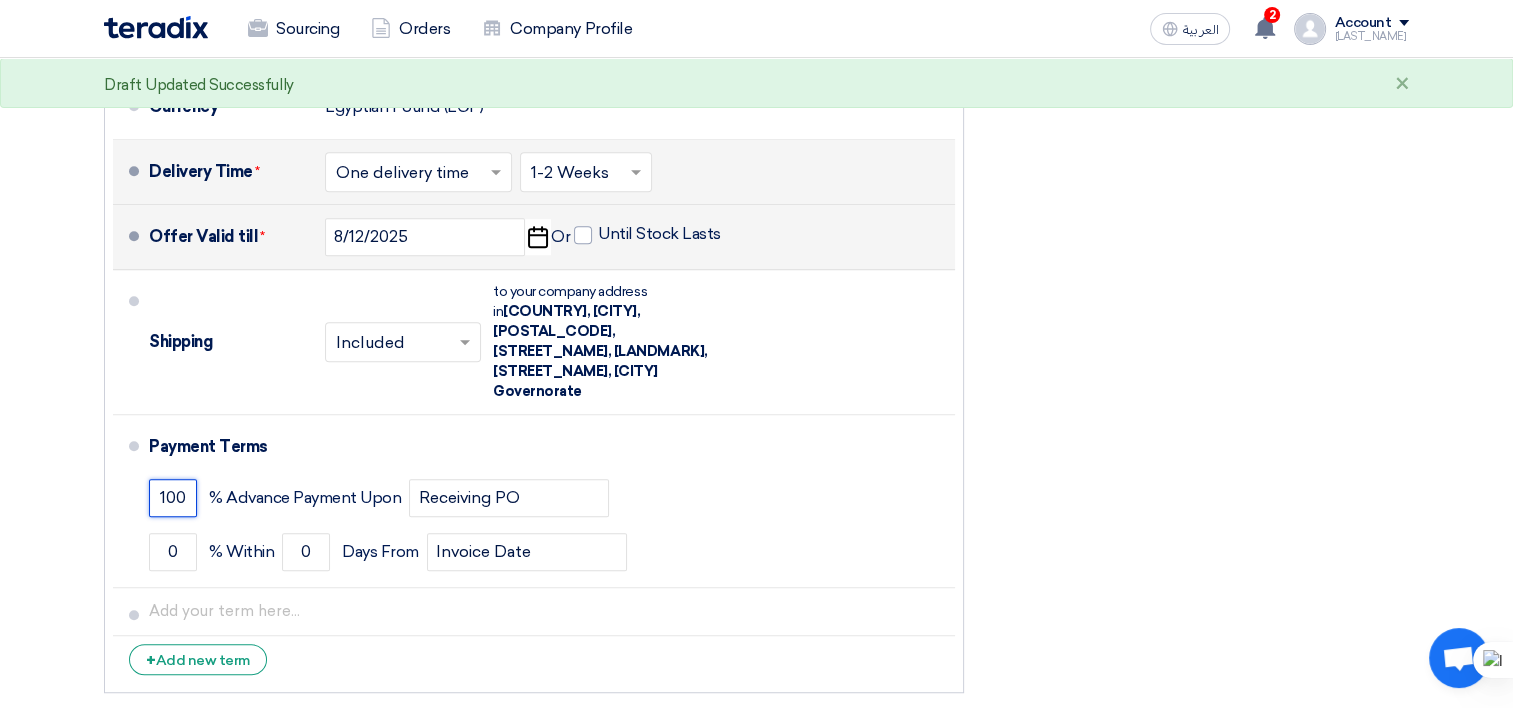 type on "100" 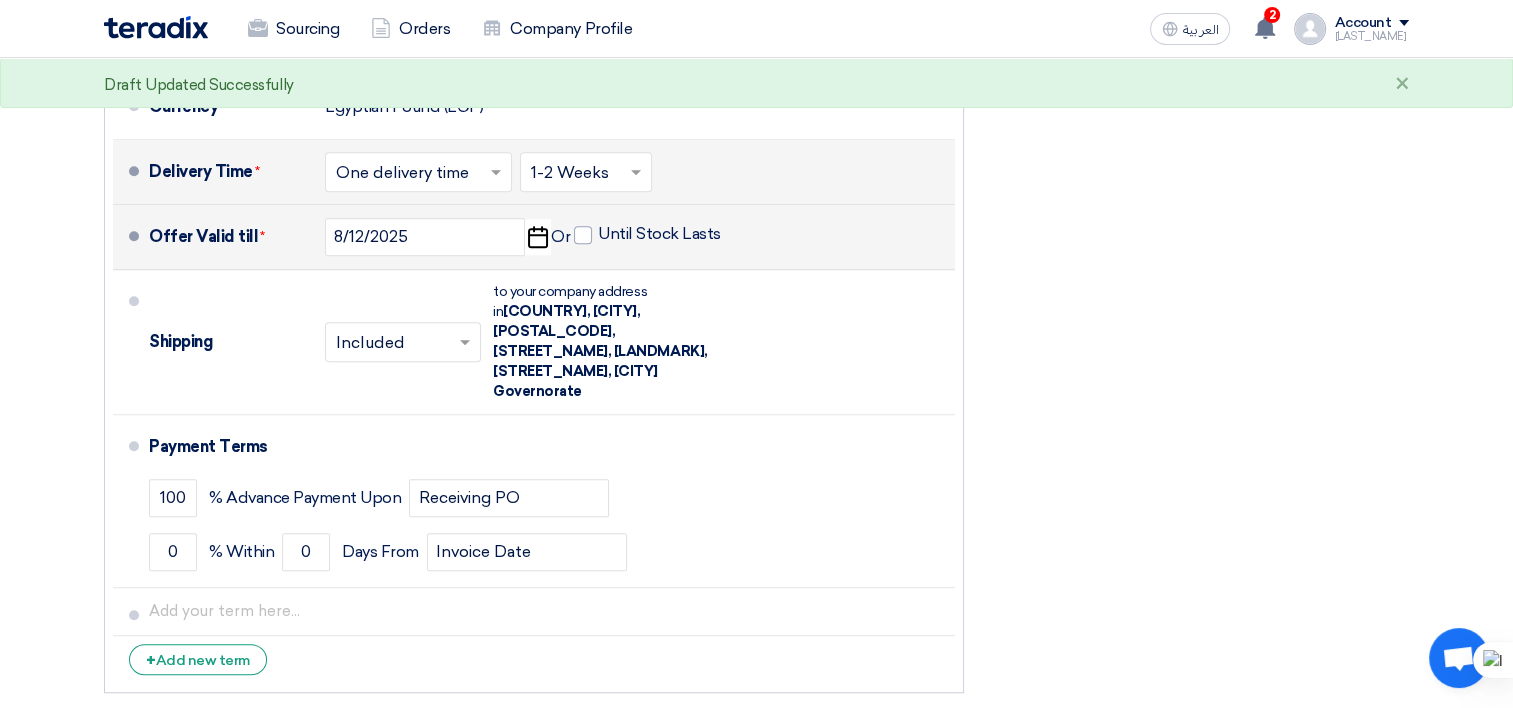click on "Financial Offer Summary
Subtotal
Egyptian Pound (EGP)
[PRICE]
Shipping Fees" 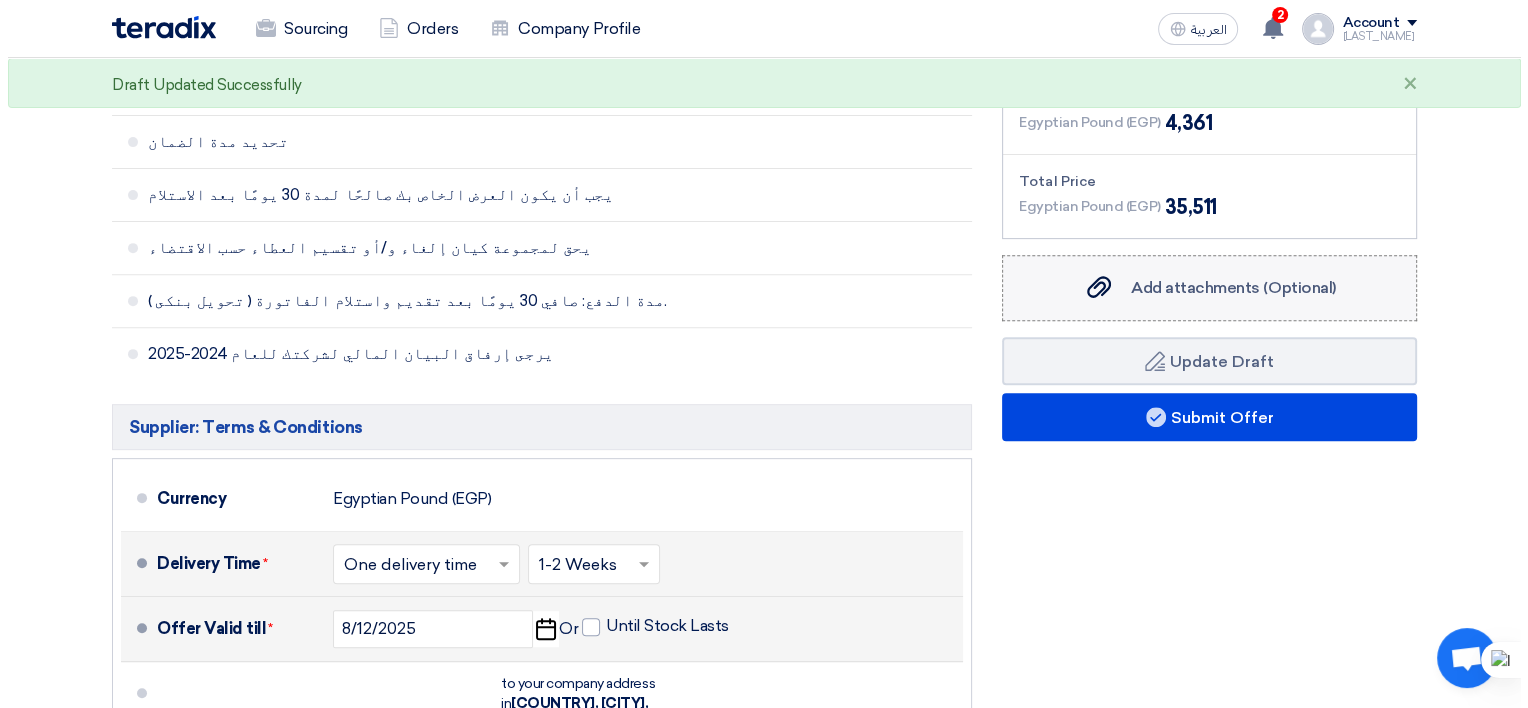scroll, scrollTop: 600, scrollLeft: 0, axis: vertical 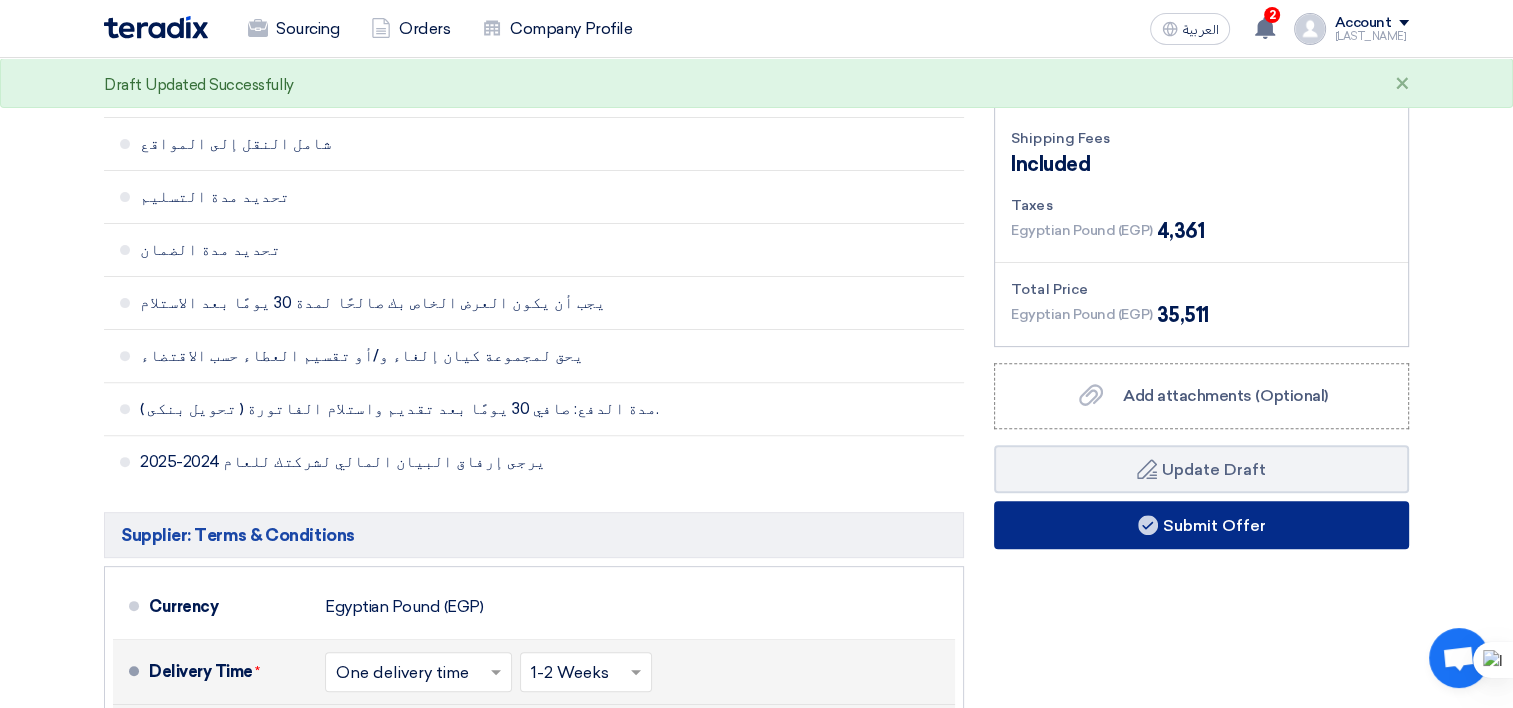 click on "Submit Offer" 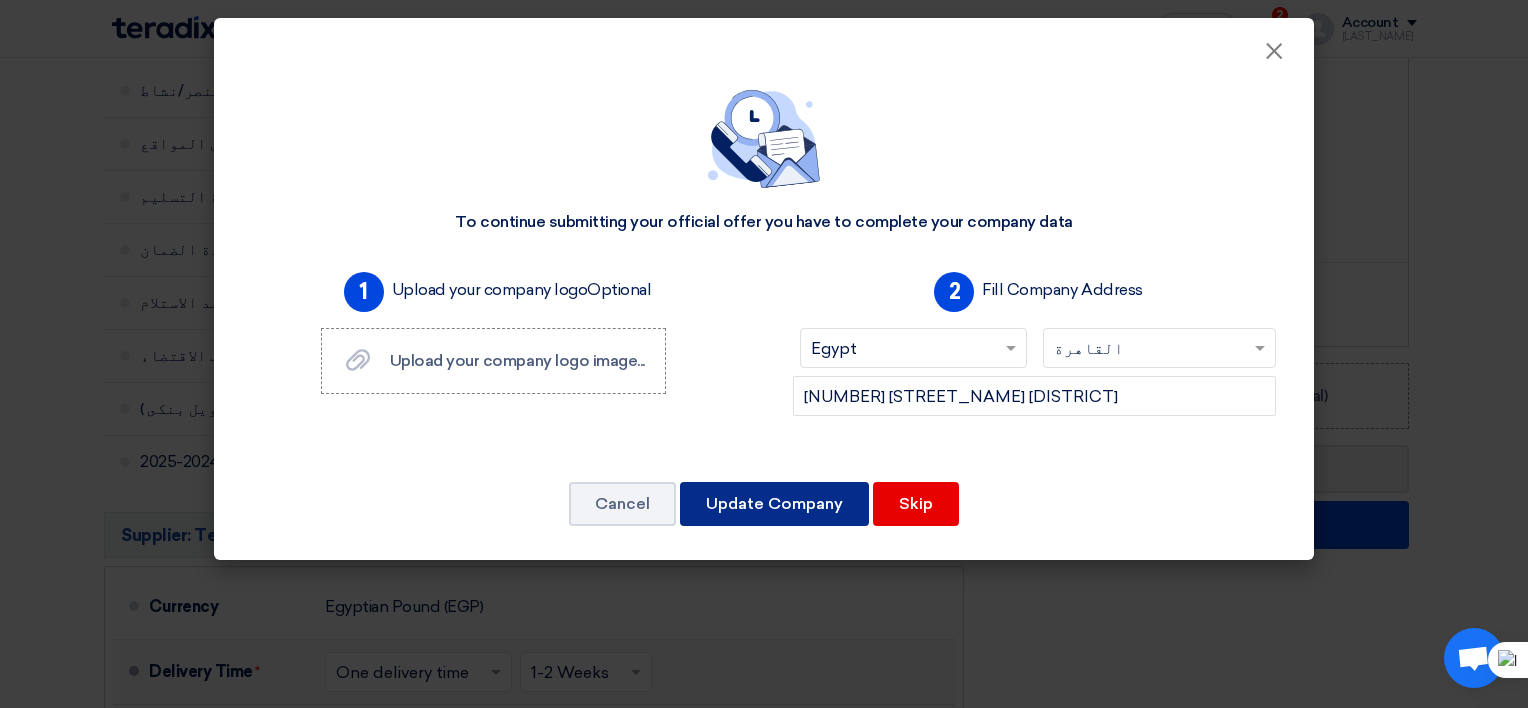 click on "Update Company" 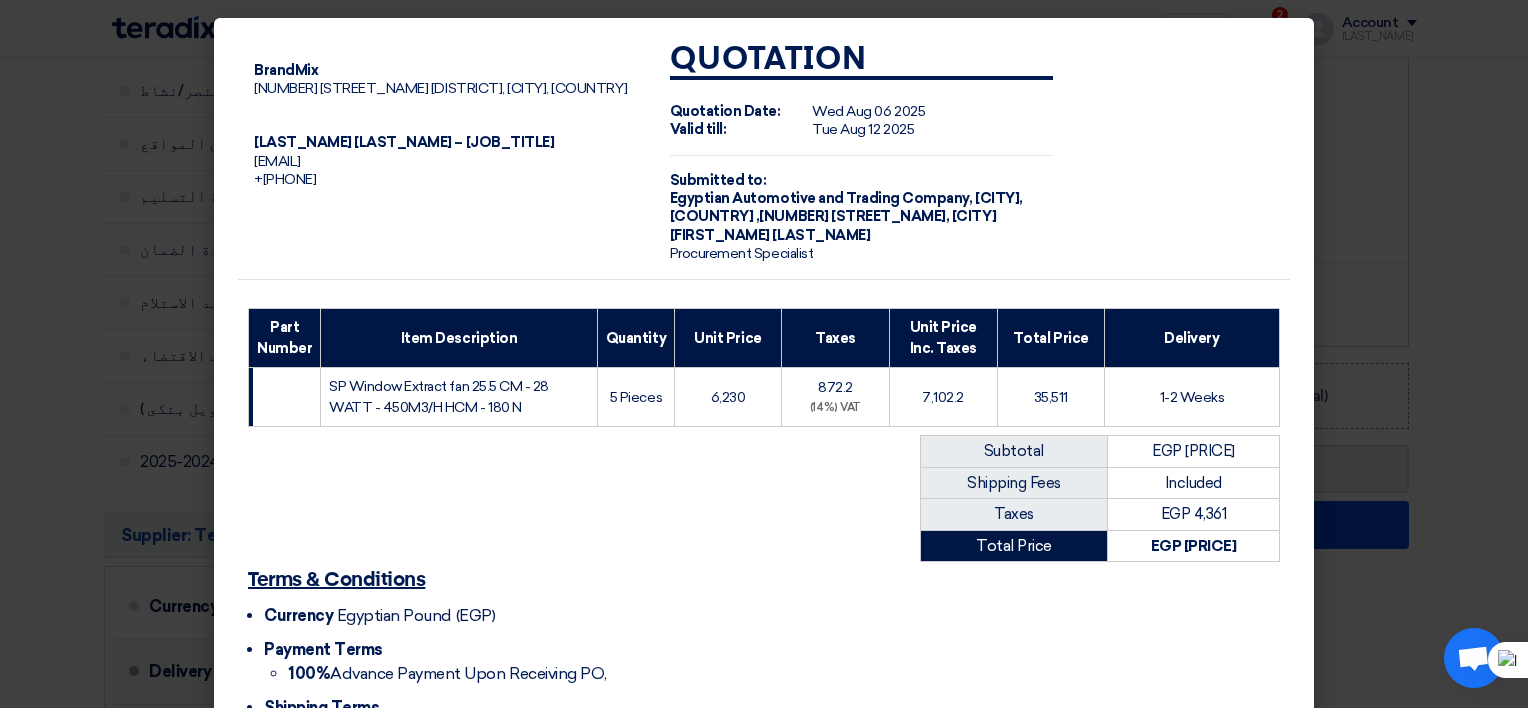 scroll, scrollTop: 160, scrollLeft: 0, axis: vertical 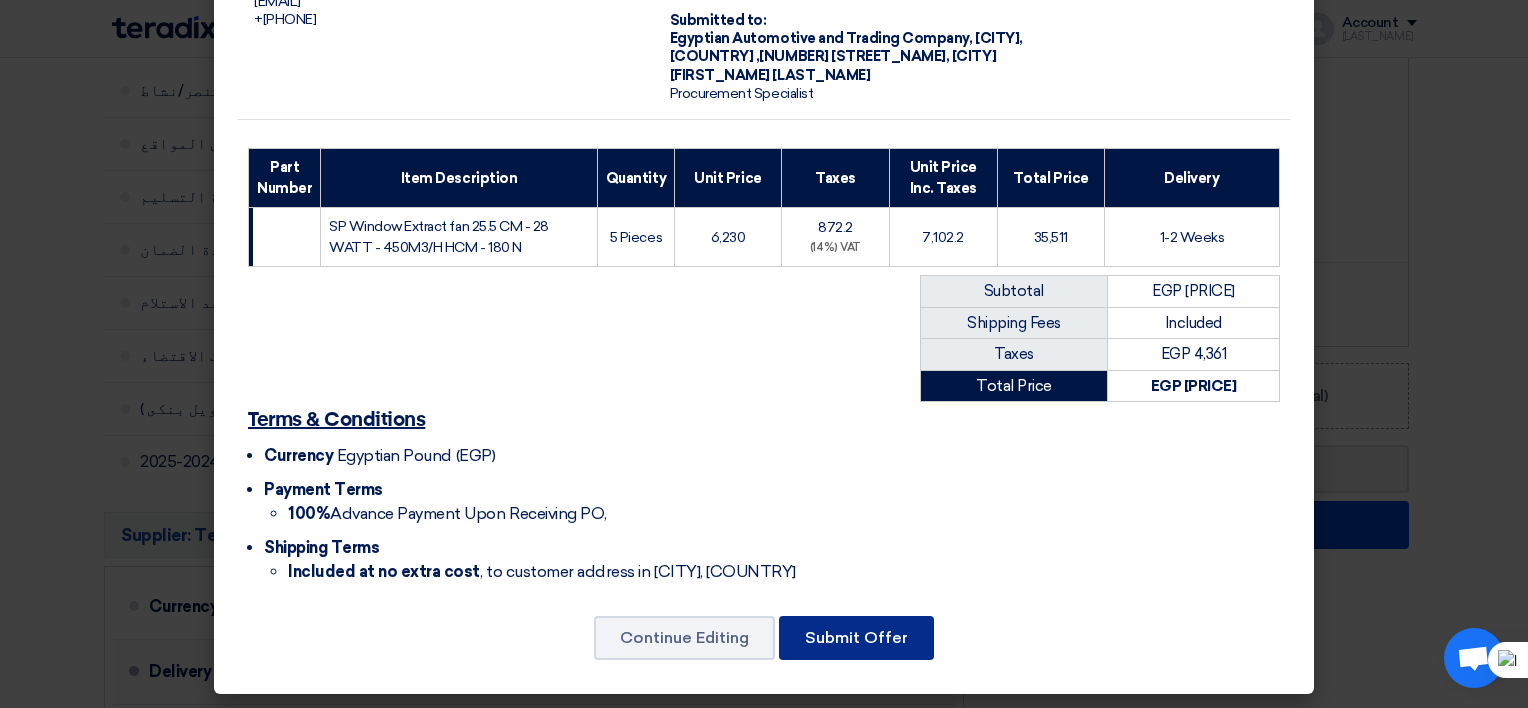 click on "Submit Offer" 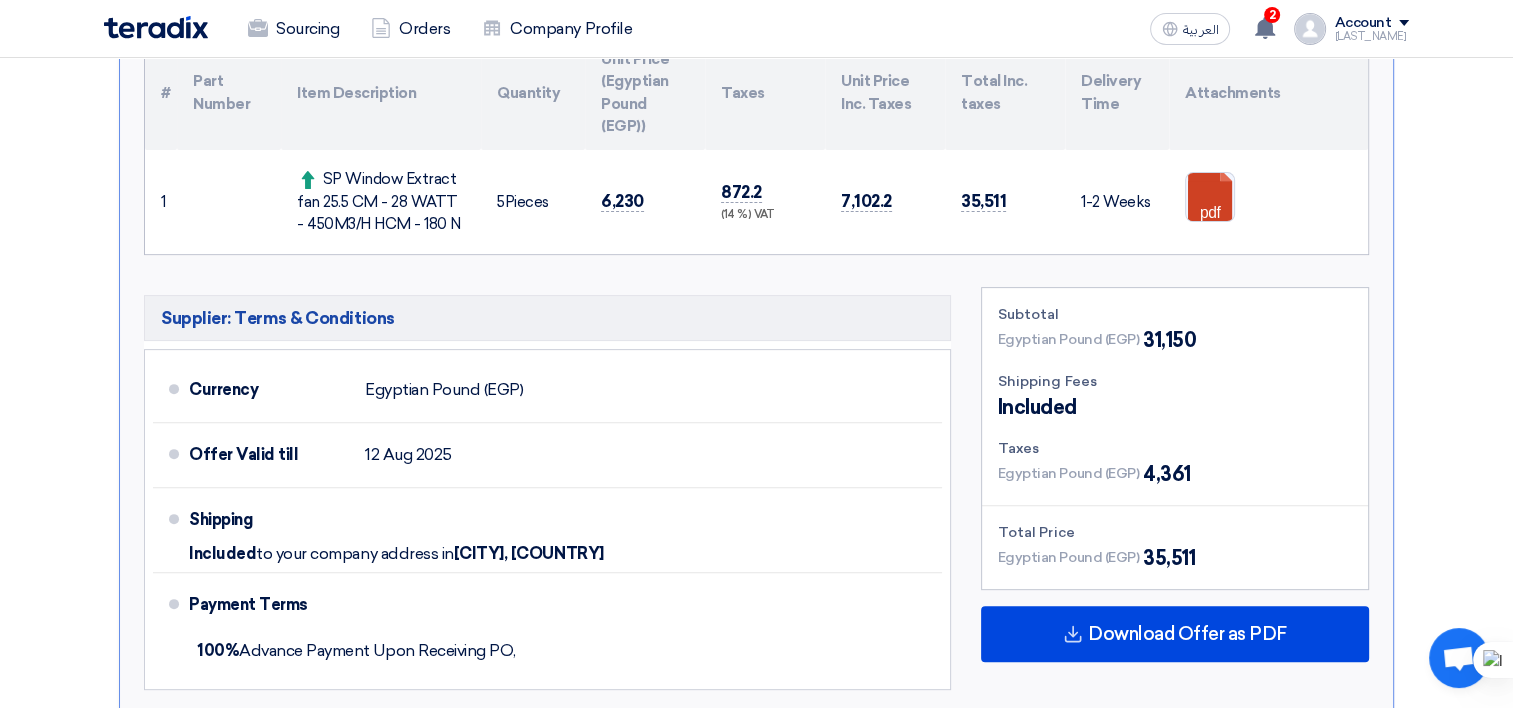 scroll, scrollTop: 602, scrollLeft: 0, axis: vertical 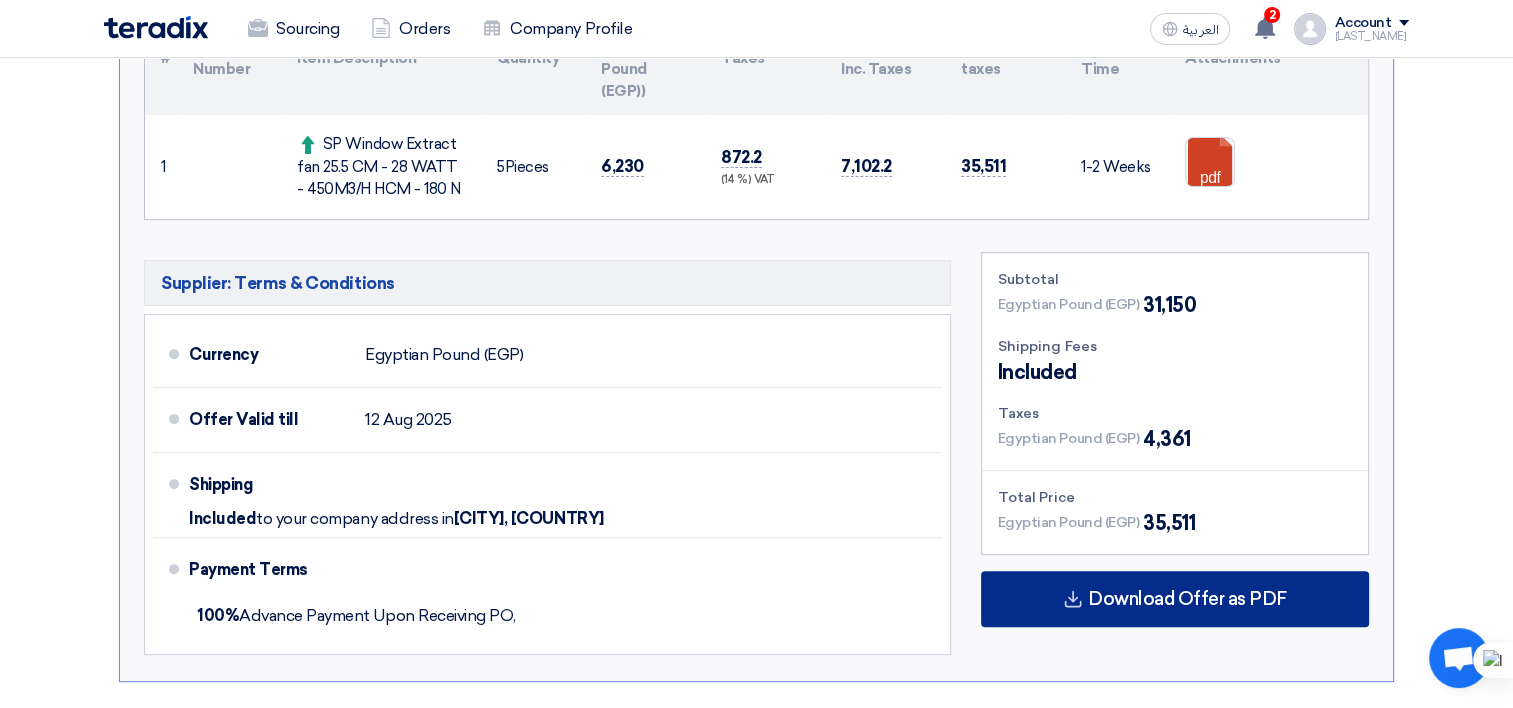 click on "Download Offer as PDF" at bounding box center (1175, 599) 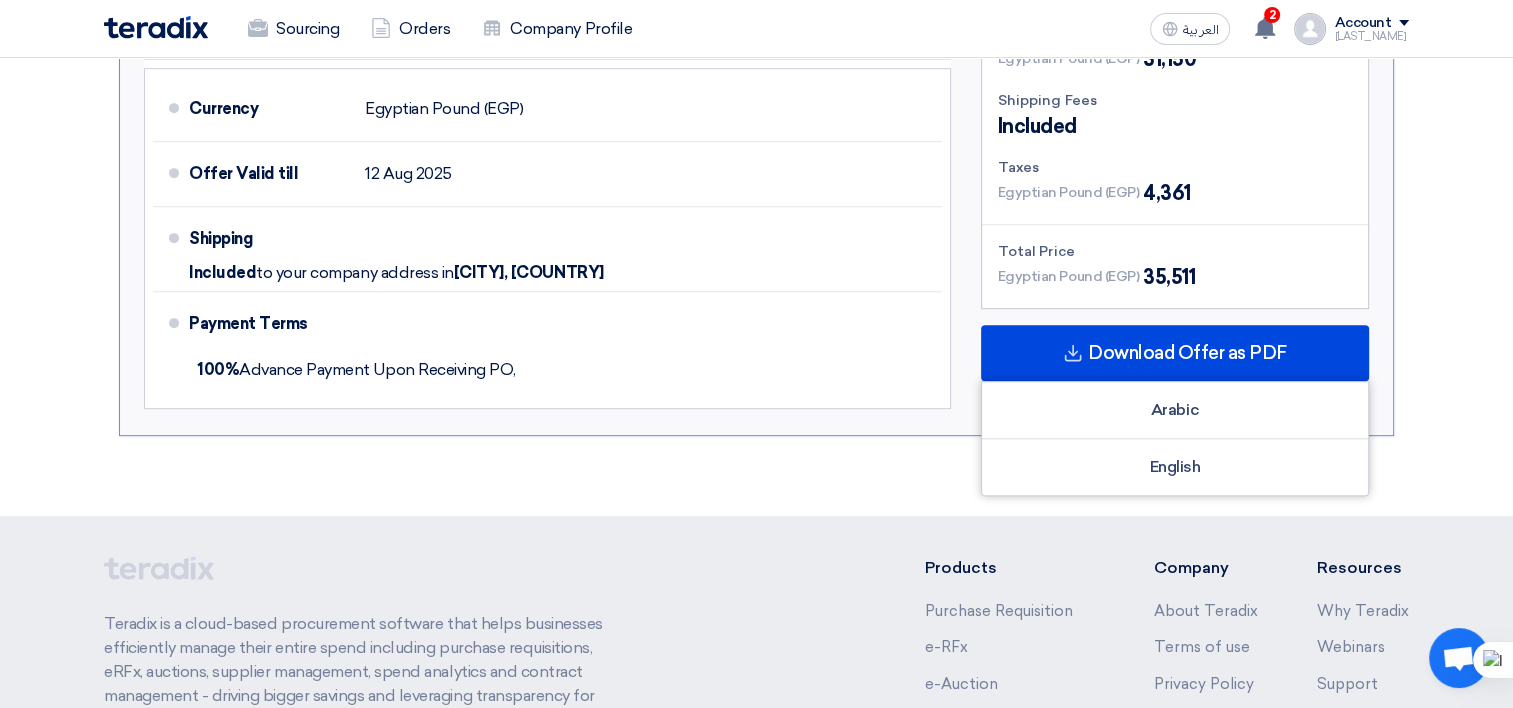 scroll, scrollTop: 902, scrollLeft: 0, axis: vertical 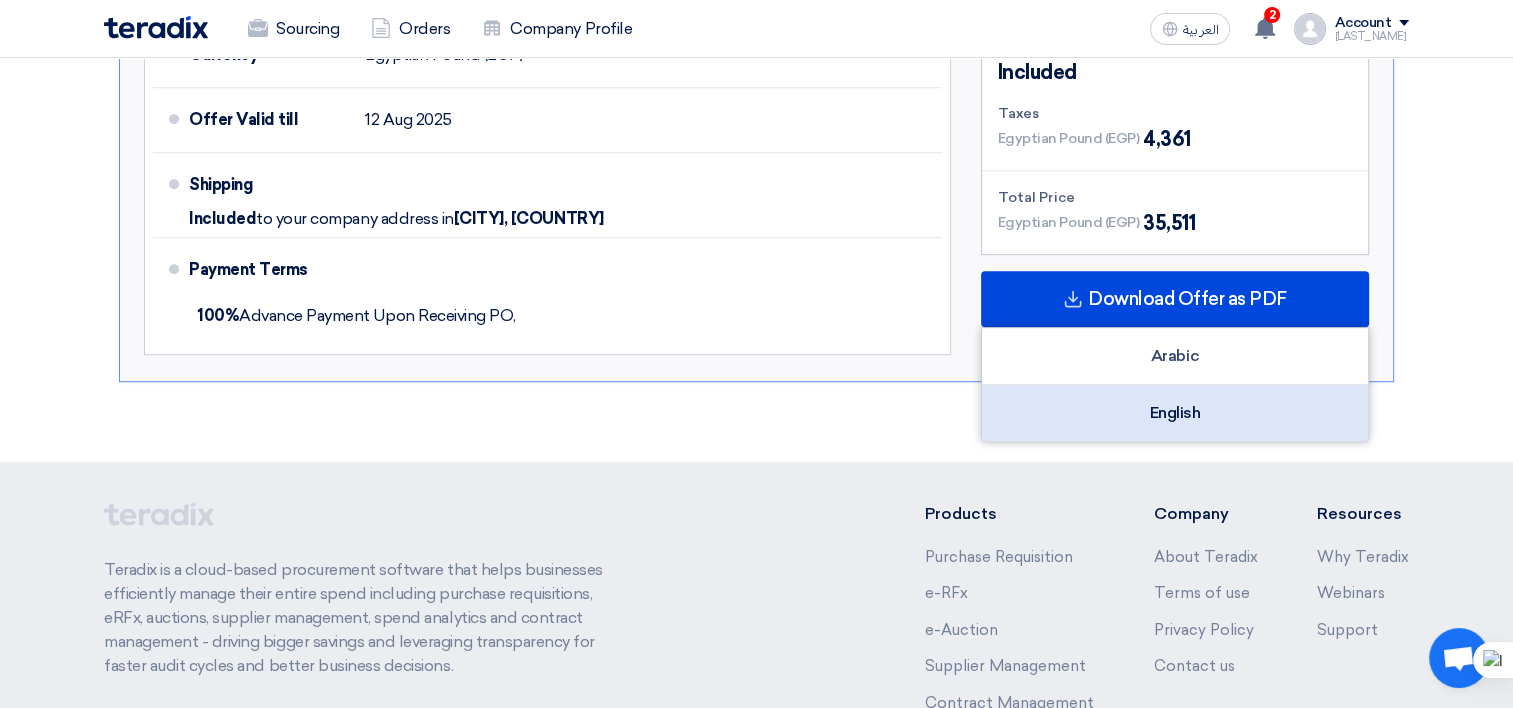click on "English" at bounding box center (1175, 413) 